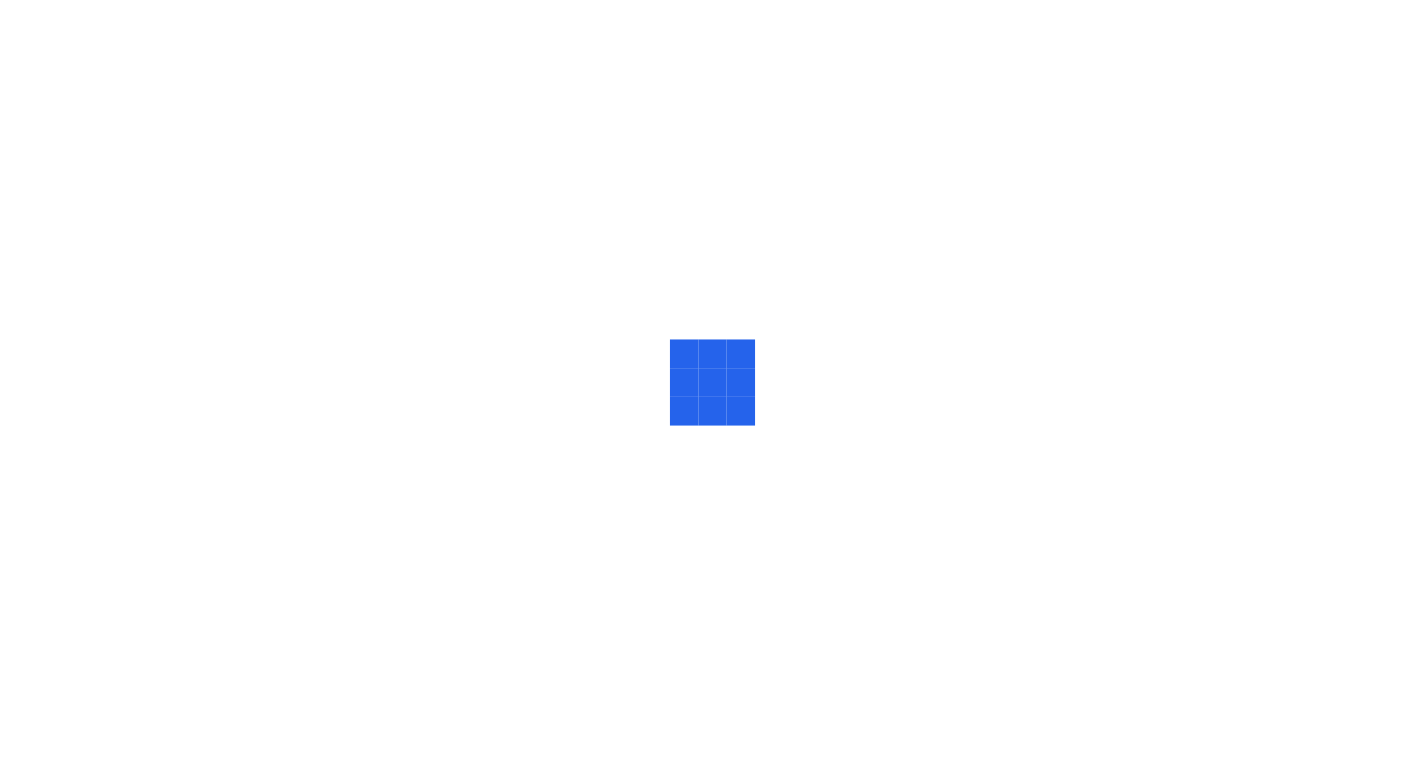 scroll, scrollTop: 0, scrollLeft: 0, axis: both 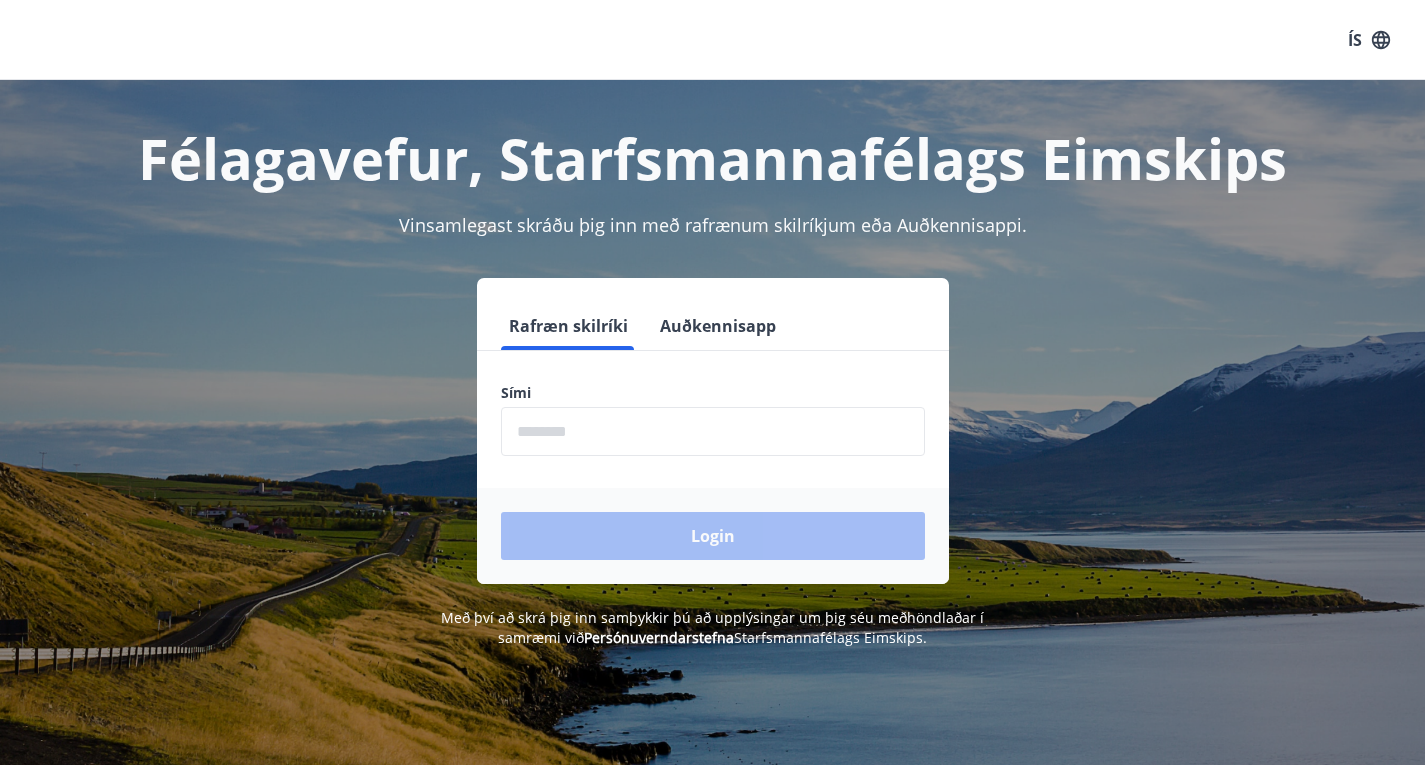 click at bounding box center [713, 431] 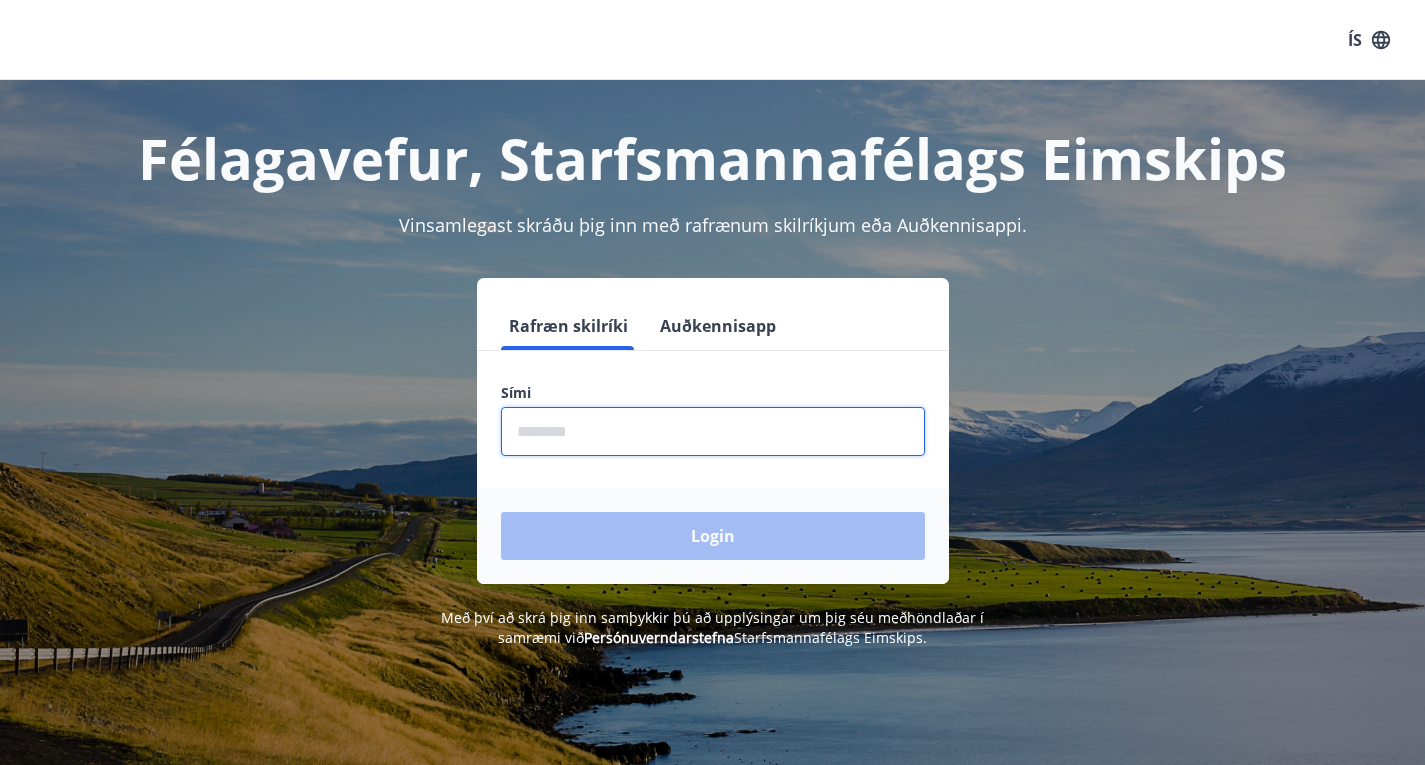 type on "********" 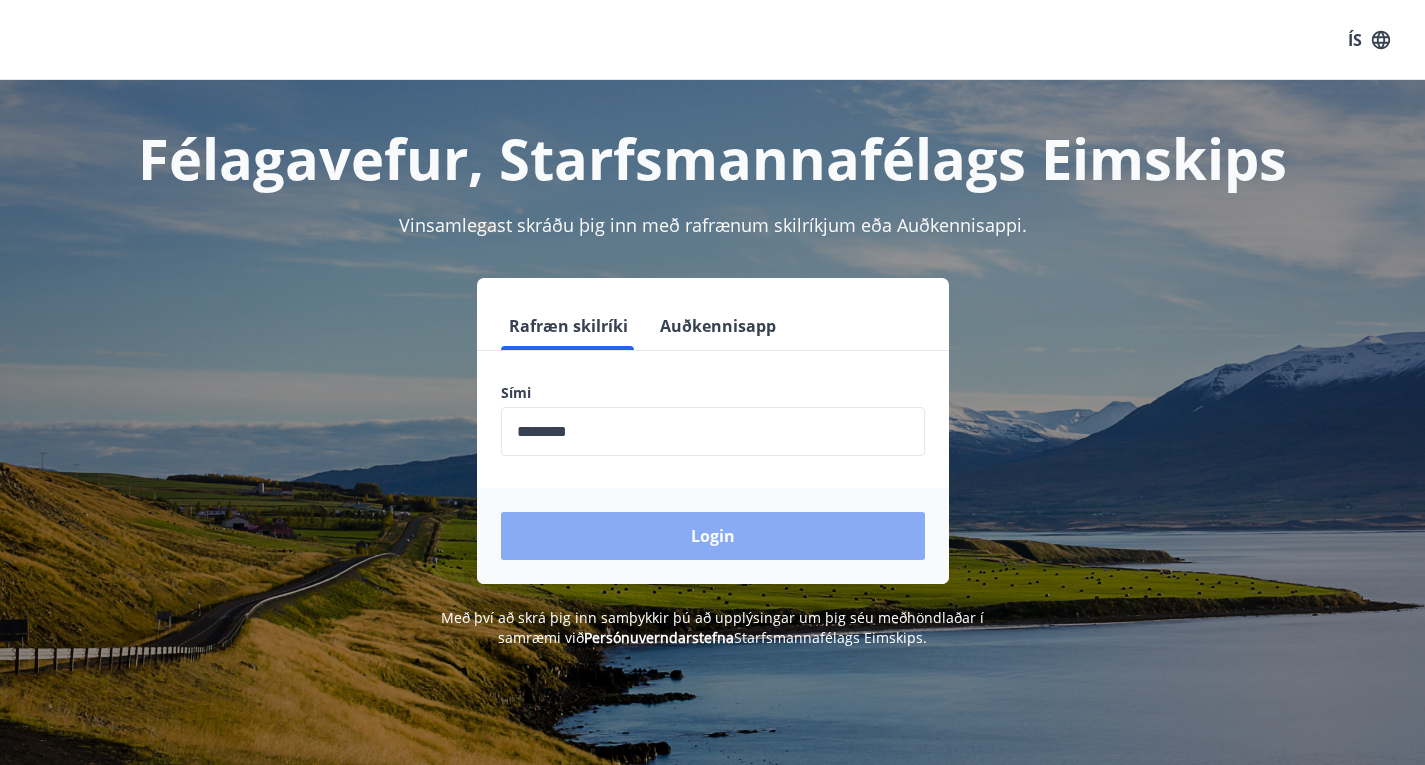 click on "Login" at bounding box center [713, 536] 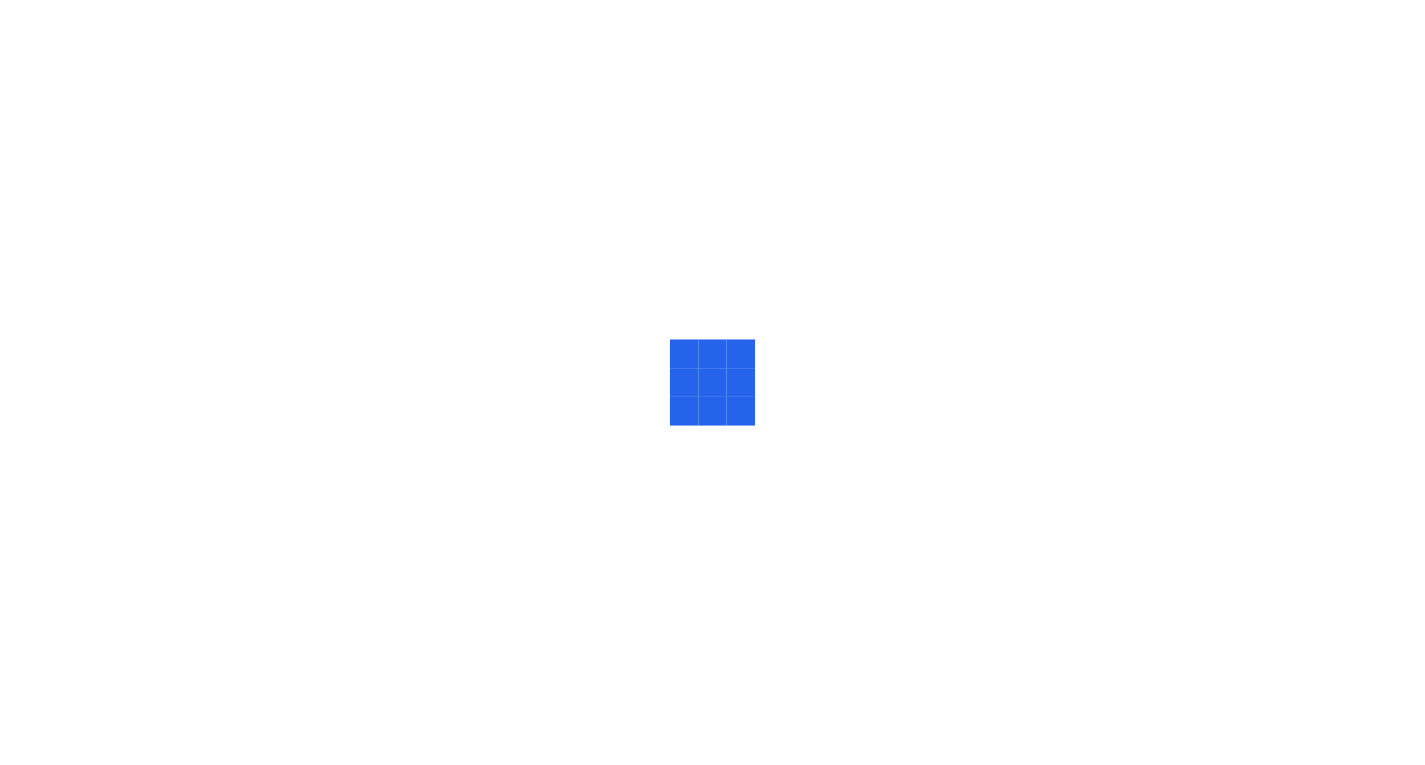 scroll, scrollTop: 0, scrollLeft: 0, axis: both 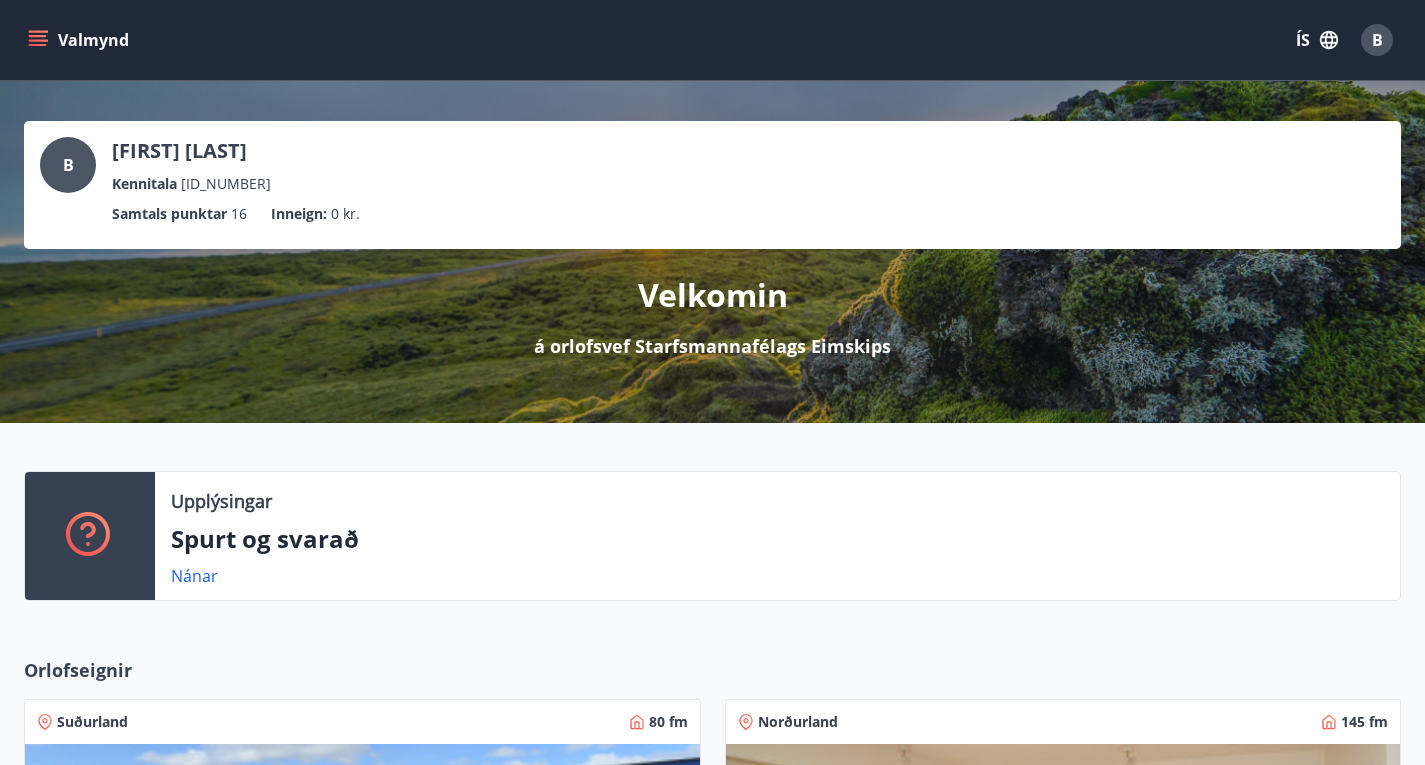 click on "Samtals punktar" at bounding box center (169, 214) 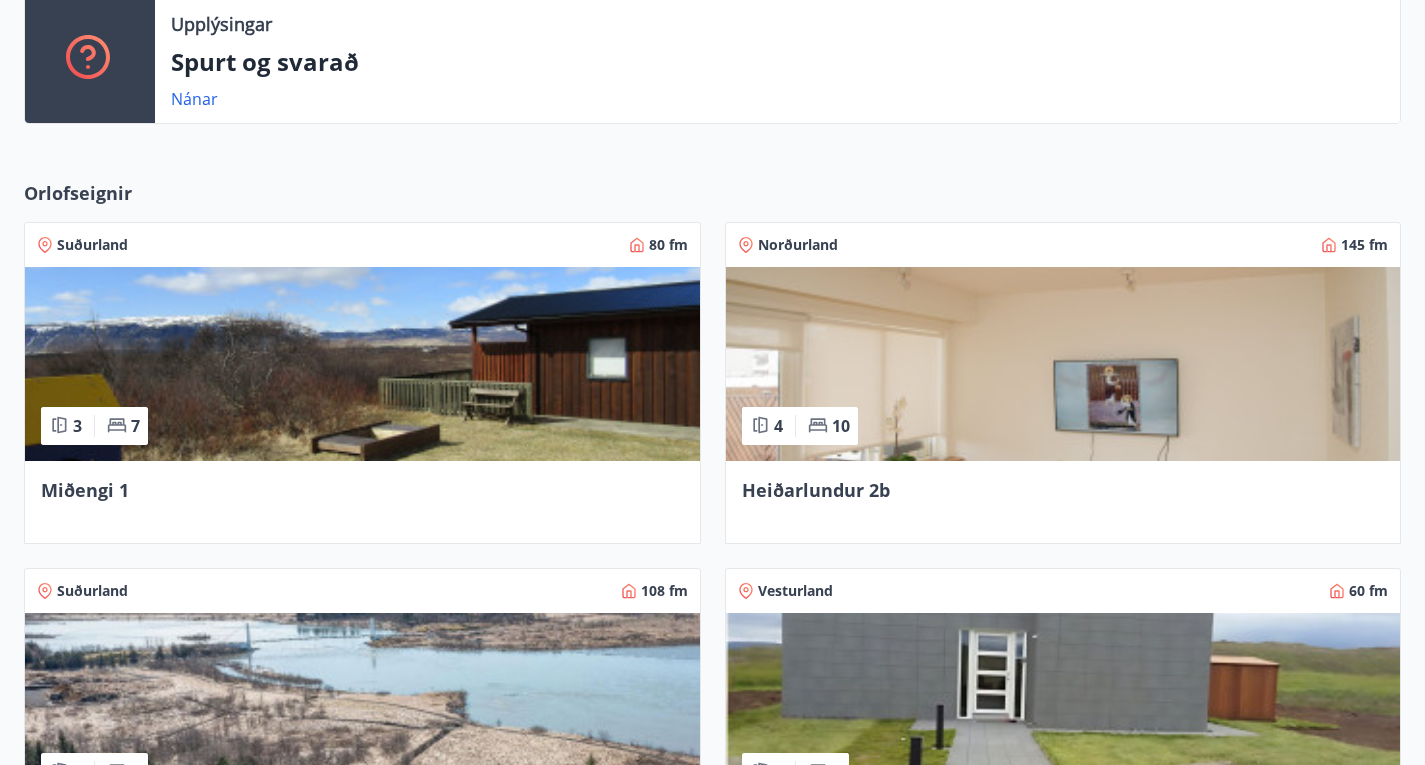 scroll, scrollTop: 500, scrollLeft: 0, axis: vertical 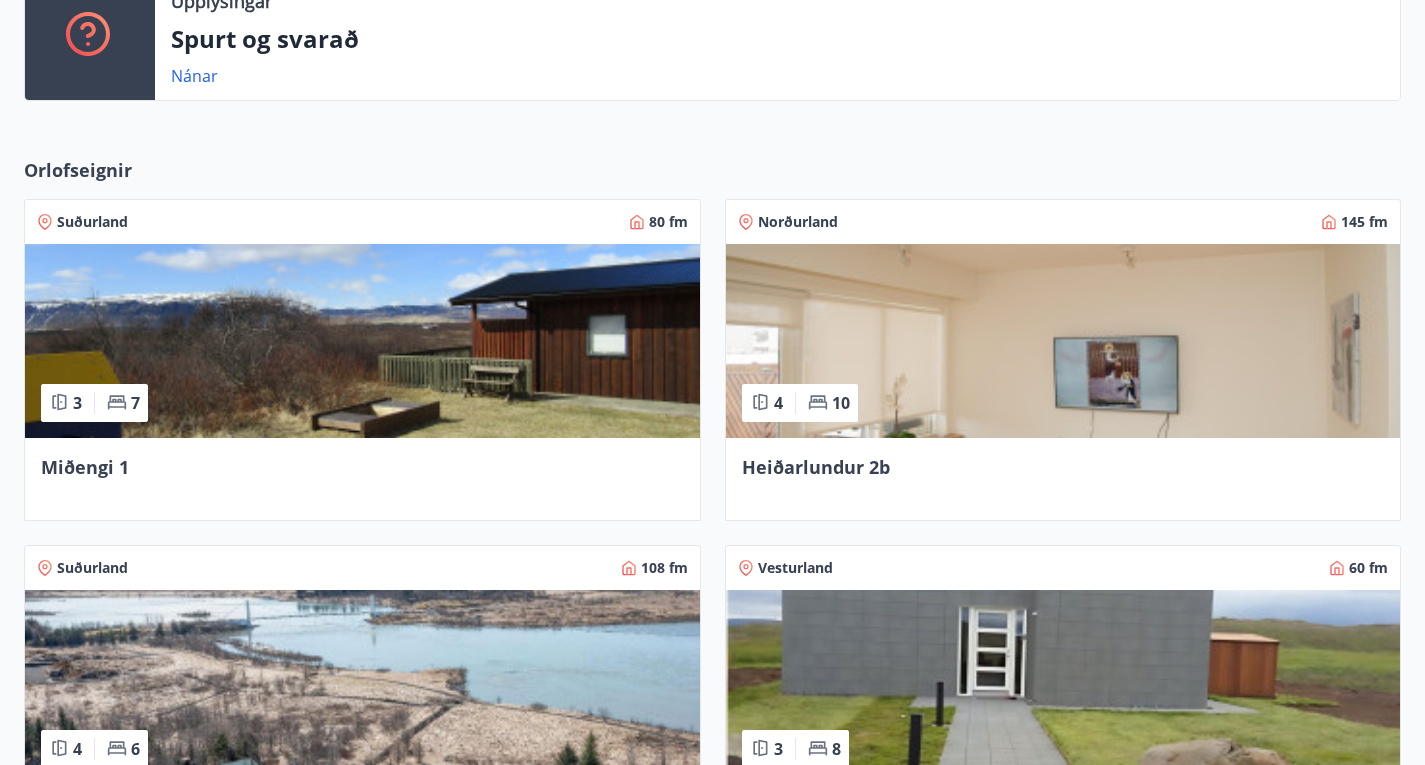 click on "Iðustekkur" at bounding box center (90, 813) 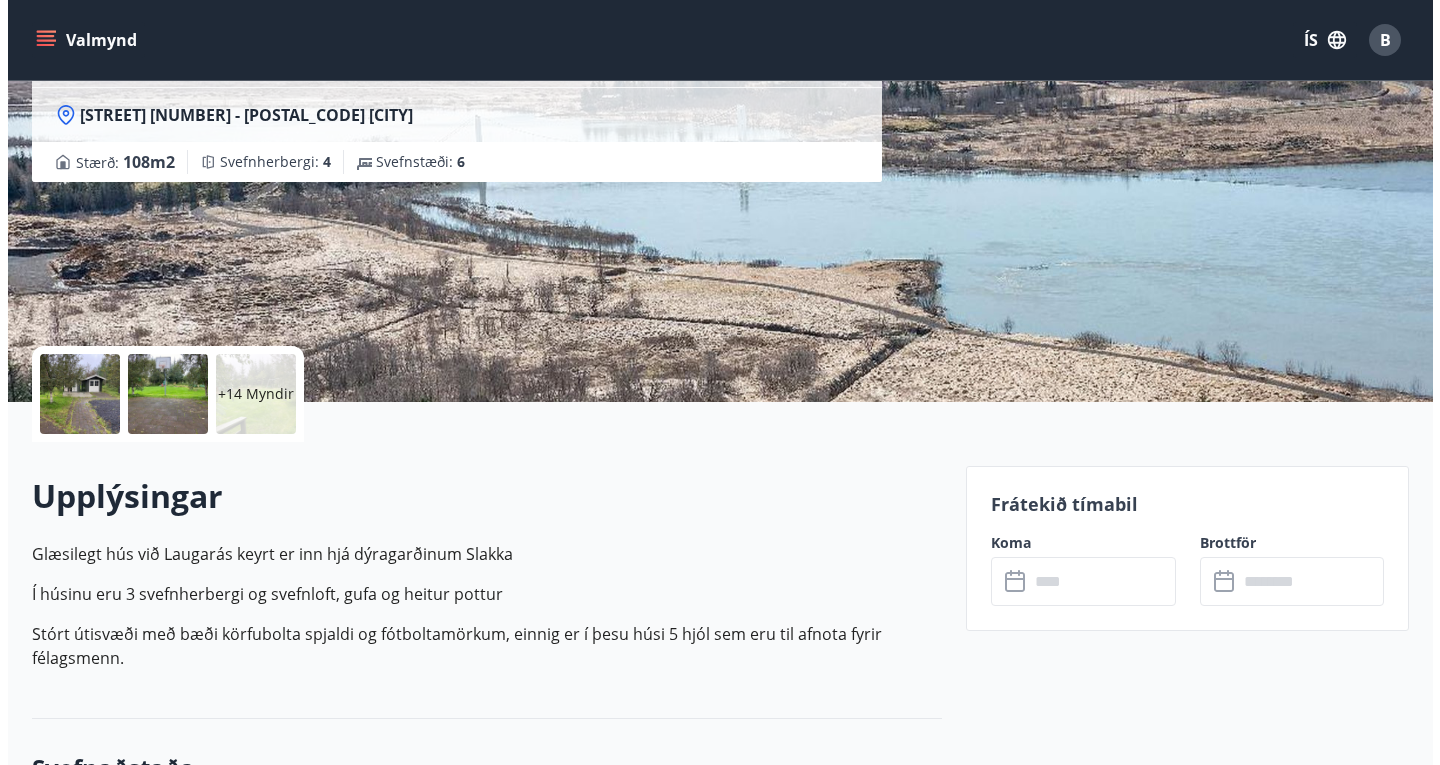 scroll, scrollTop: 0, scrollLeft: 0, axis: both 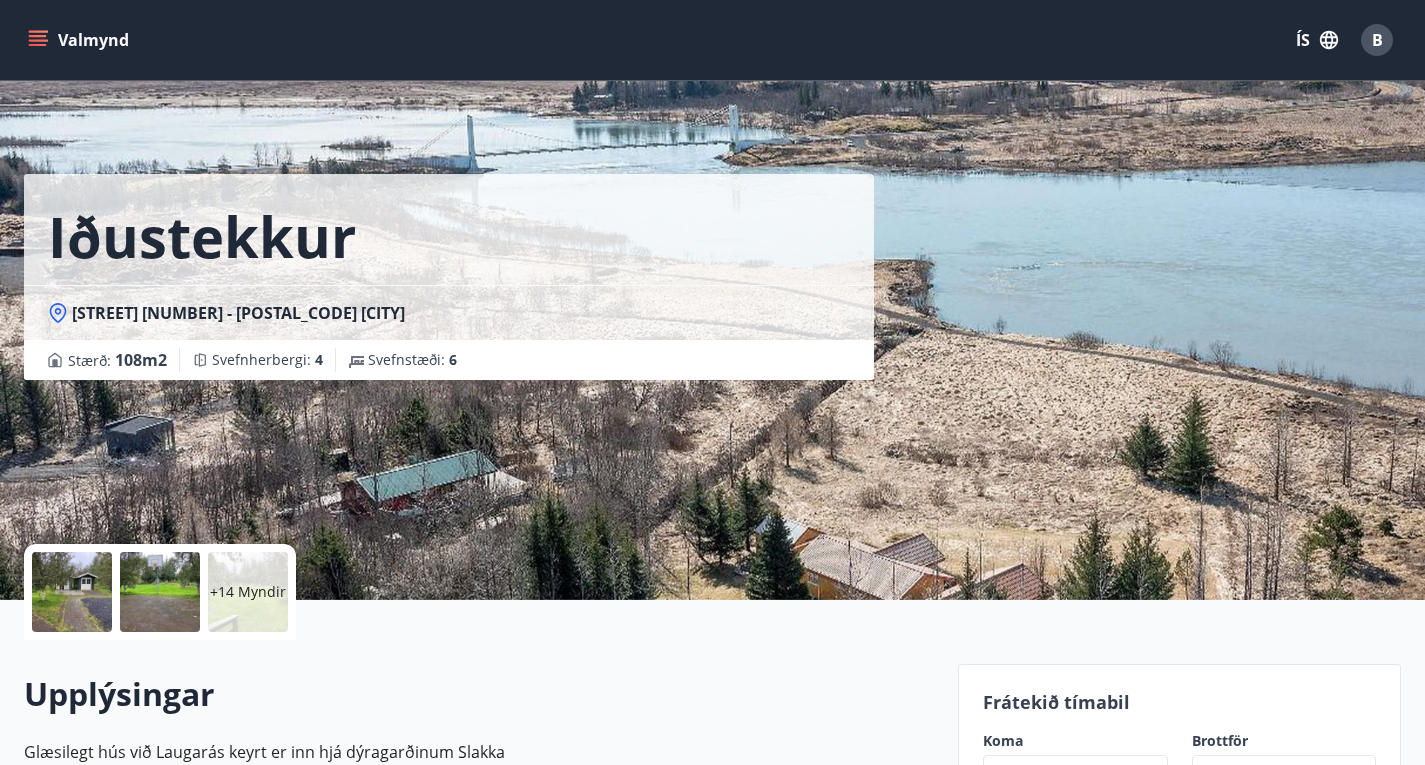 click on "+14 Myndir" at bounding box center (248, 592) 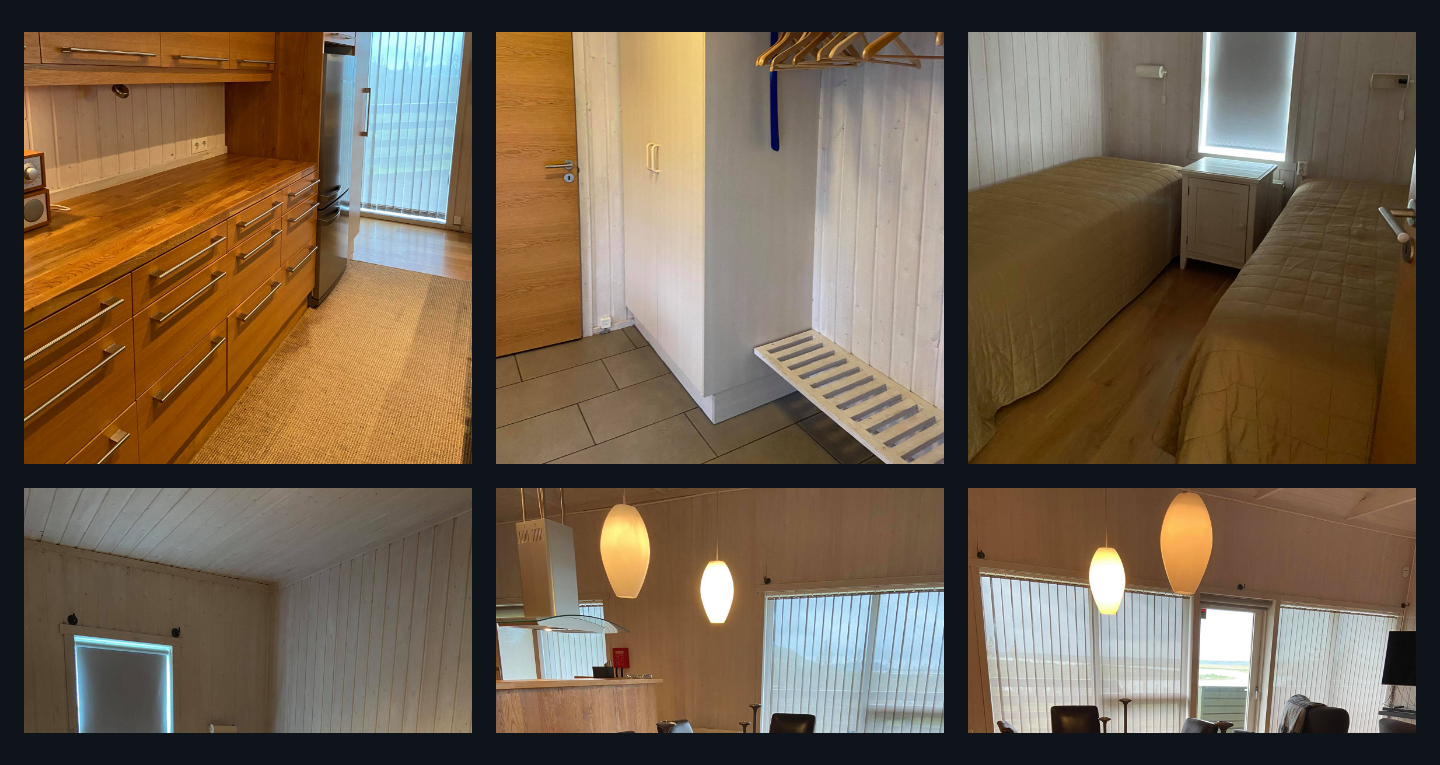 scroll, scrollTop: 1908, scrollLeft: 0, axis: vertical 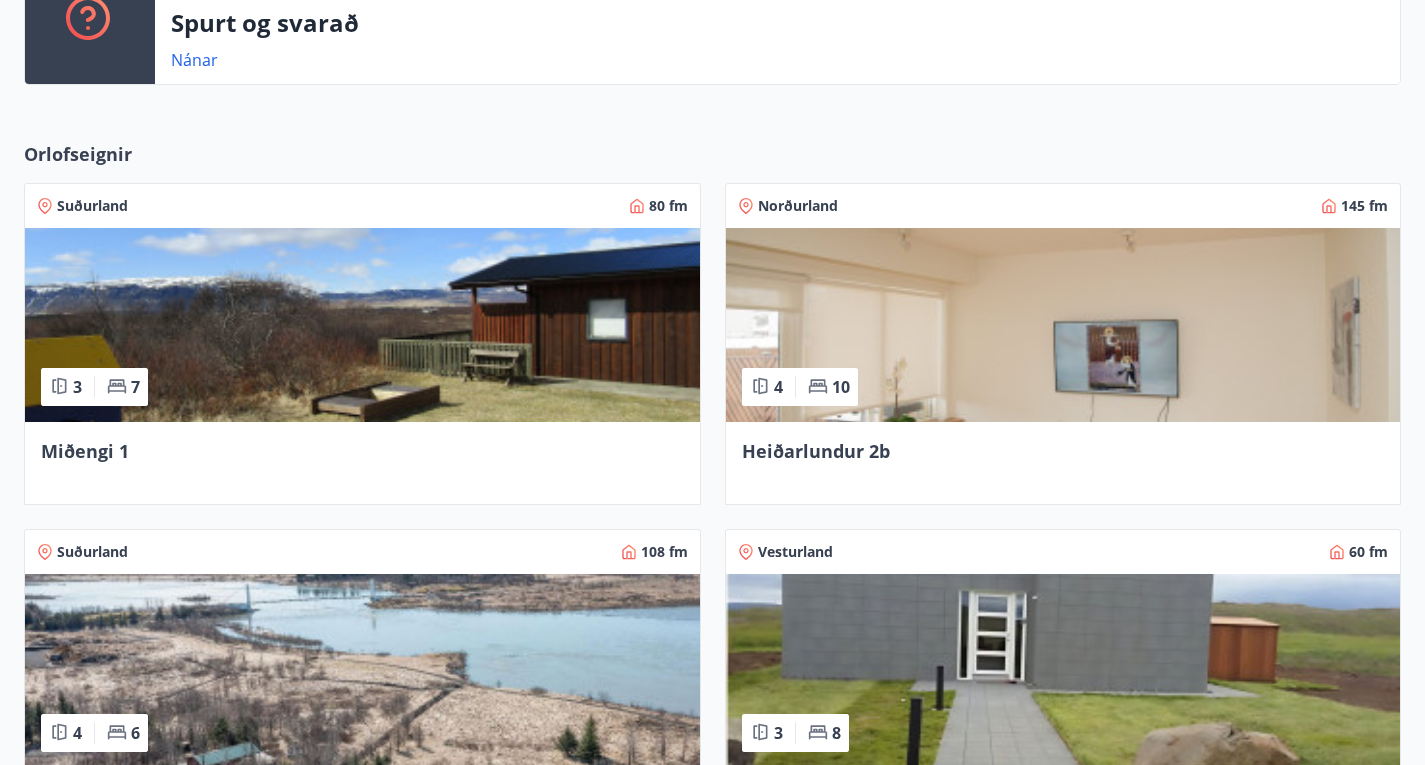 click on "Heiðarlundur 2b" at bounding box center (1063, 463) 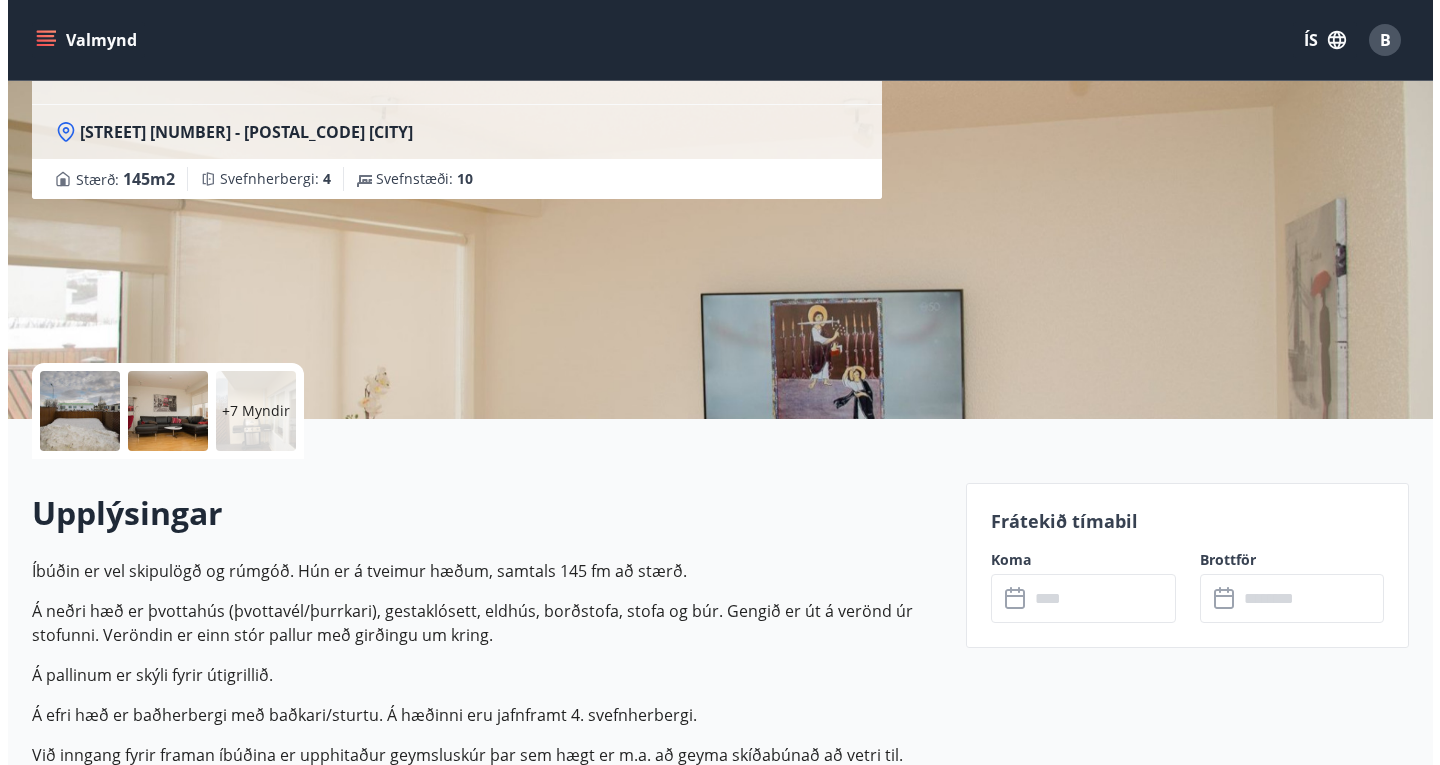 scroll, scrollTop: 200, scrollLeft: 0, axis: vertical 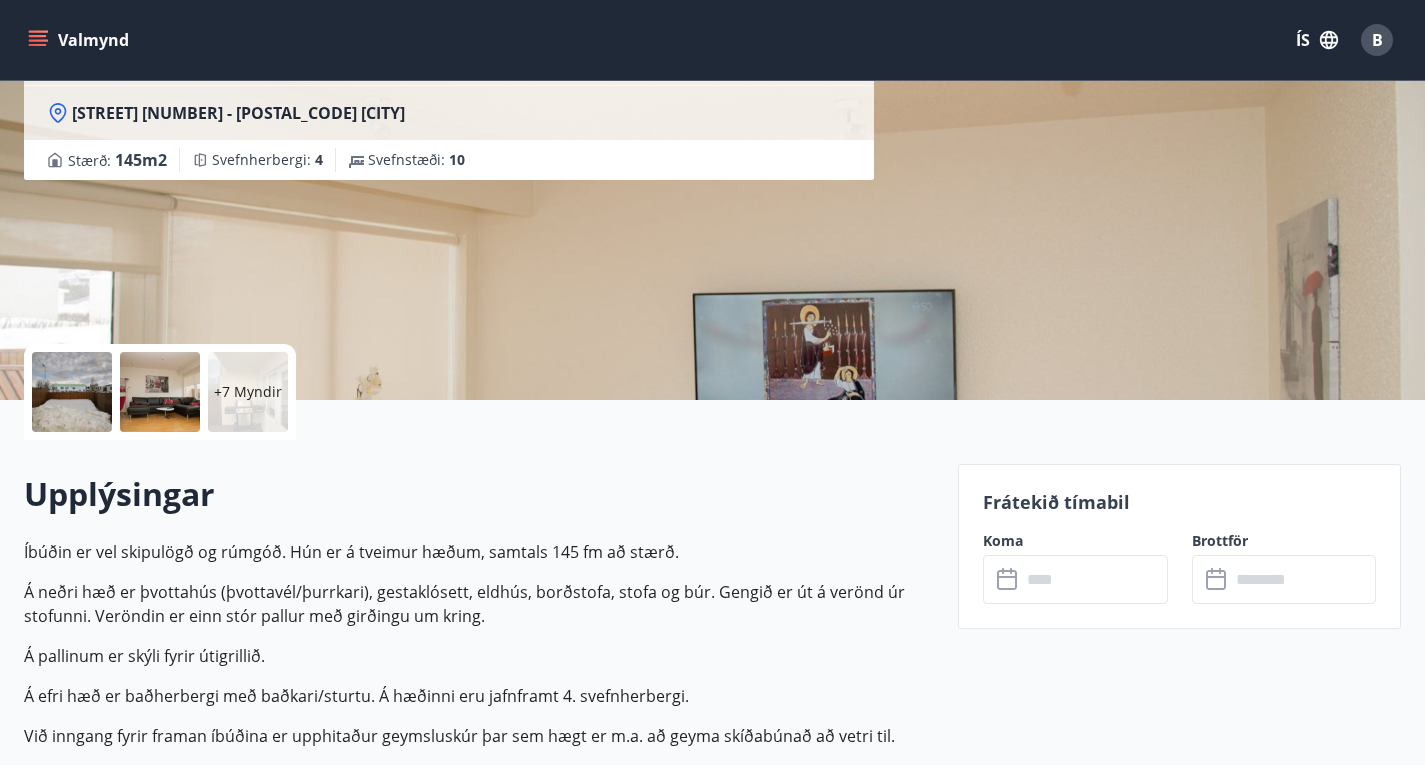click on "+7 Myndir" at bounding box center [248, 392] 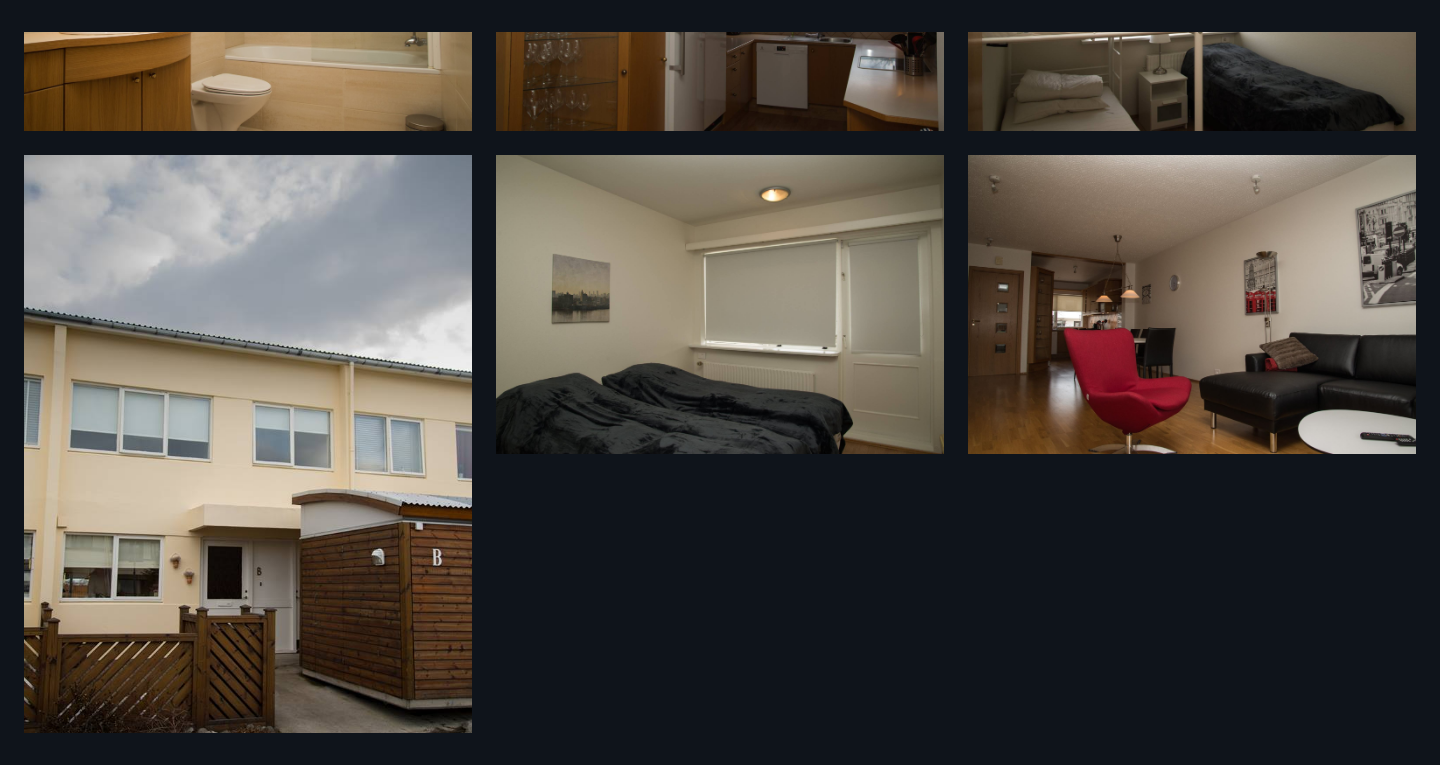 scroll, scrollTop: 849, scrollLeft: 0, axis: vertical 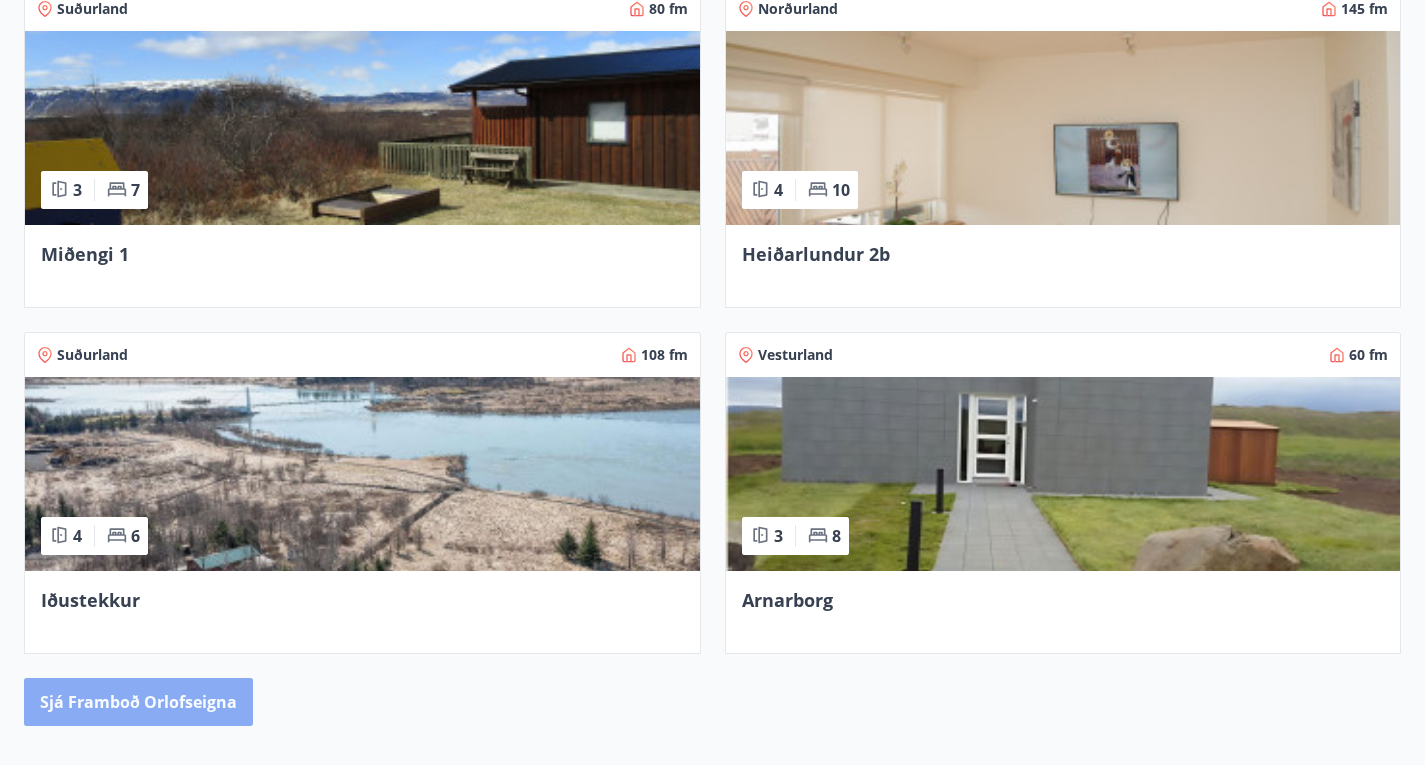 click on "Sjá framboð orlofseigna" at bounding box center (138, 702) 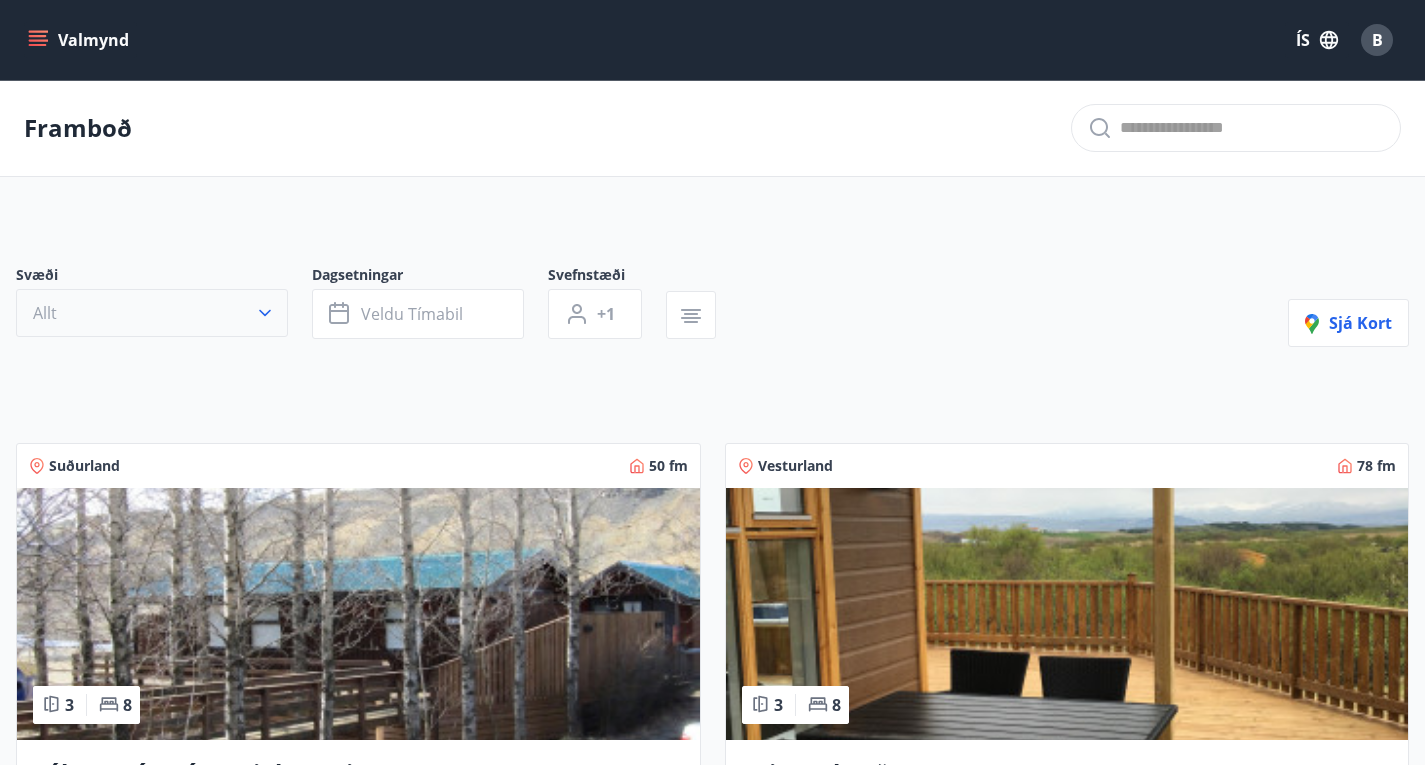 click on "Allt" at bounding box center [152, 313] 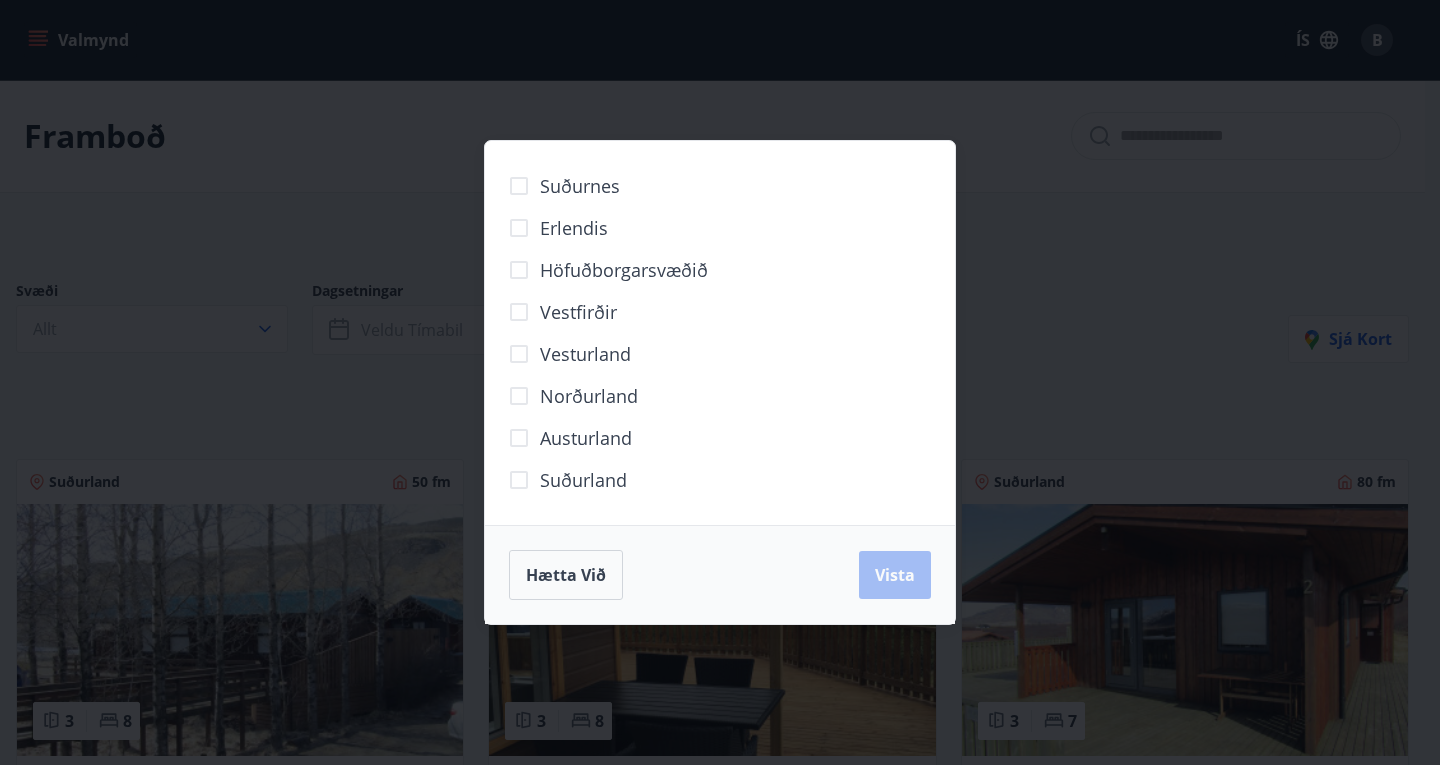 click on "Norðurland" at bounding box center (568, 396) 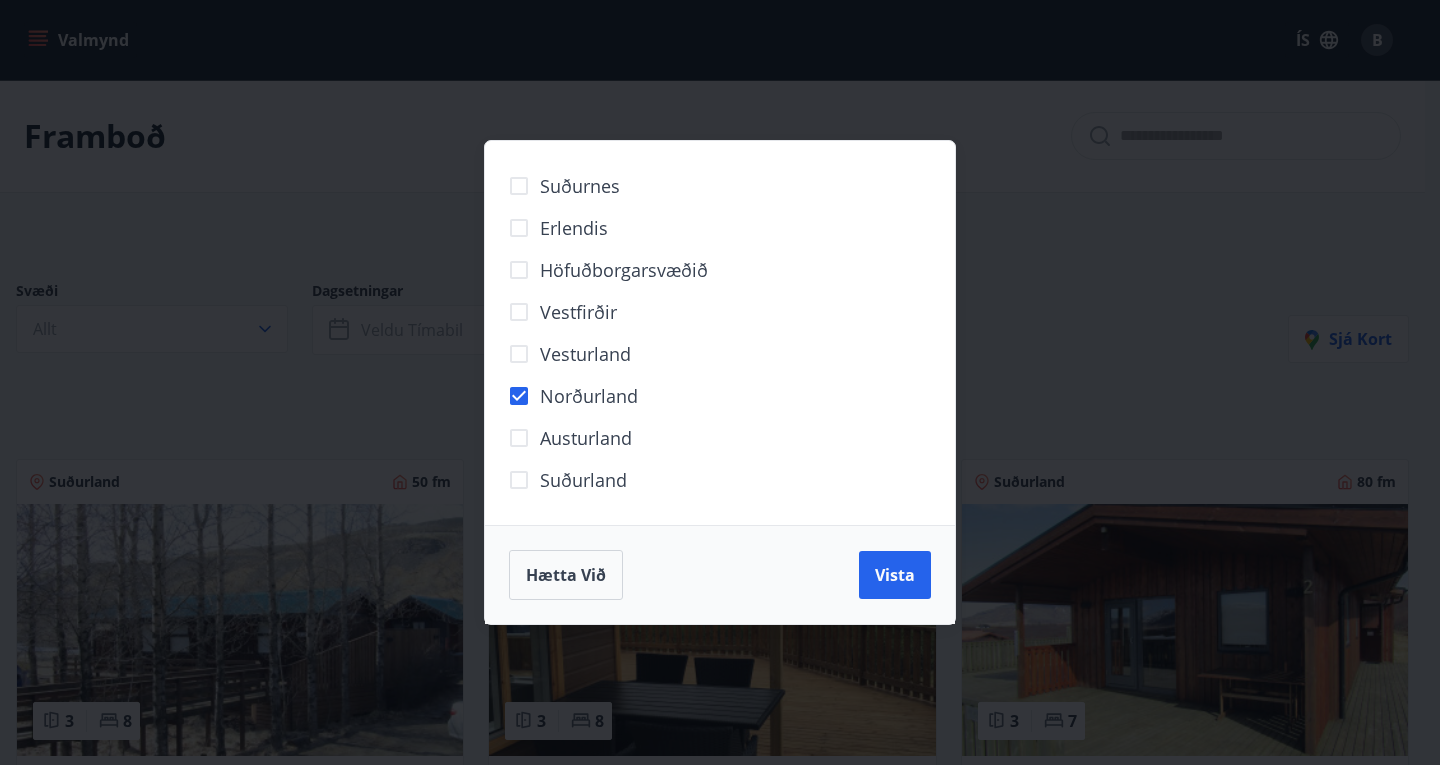 click on "Hætta við Vista" at bounding box center (720, 574) 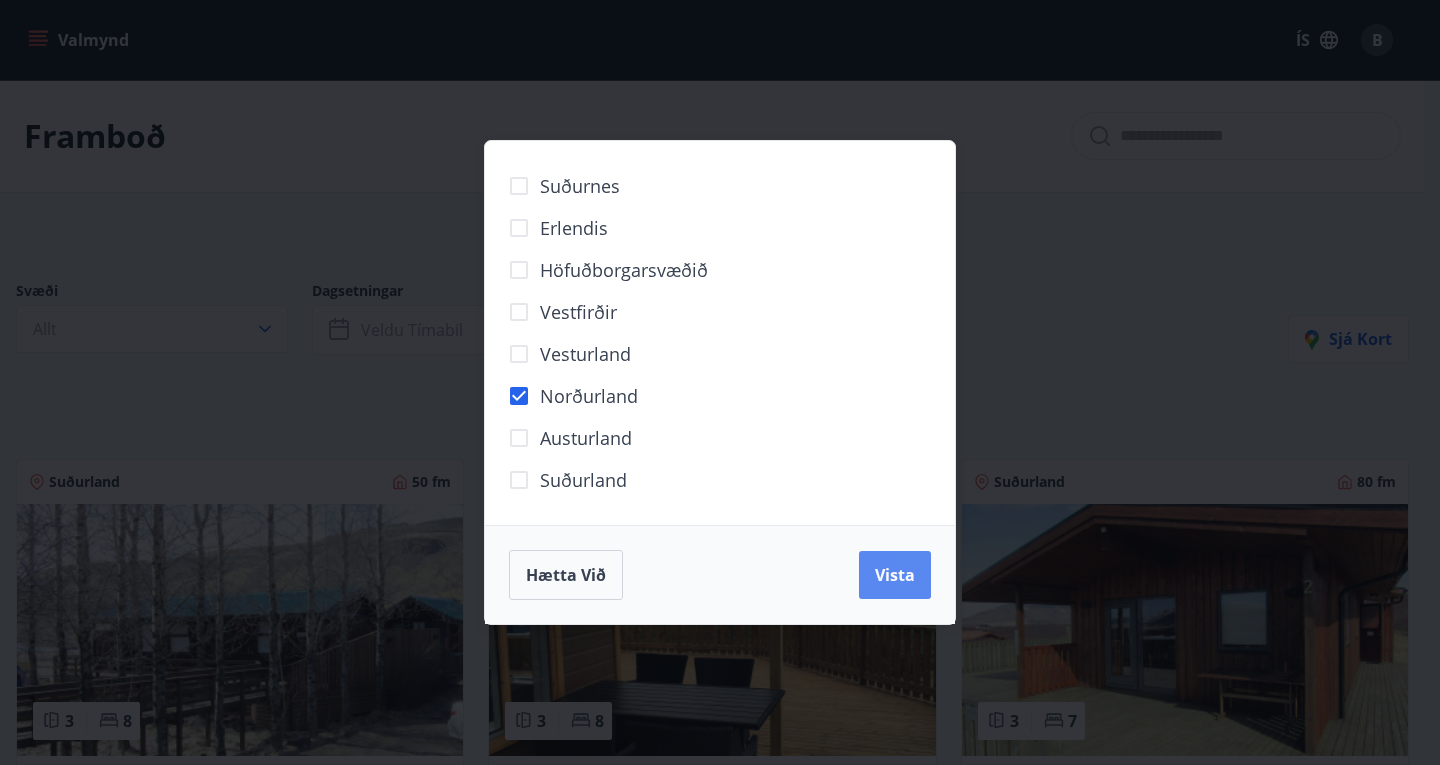 click on "Vista" at bounding box center [895, 575] 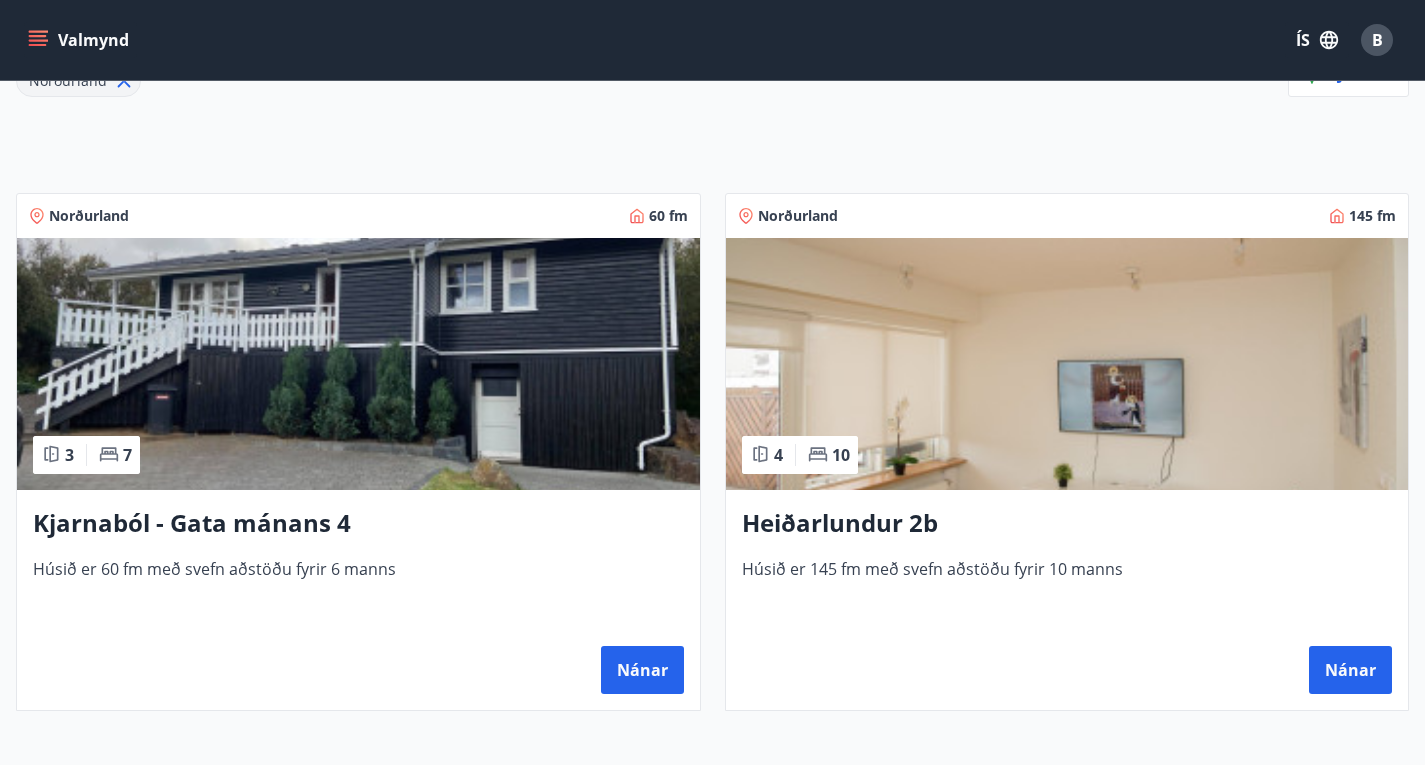scroll, scrollTop: 300, scrollLeft: 0, axis: vertical 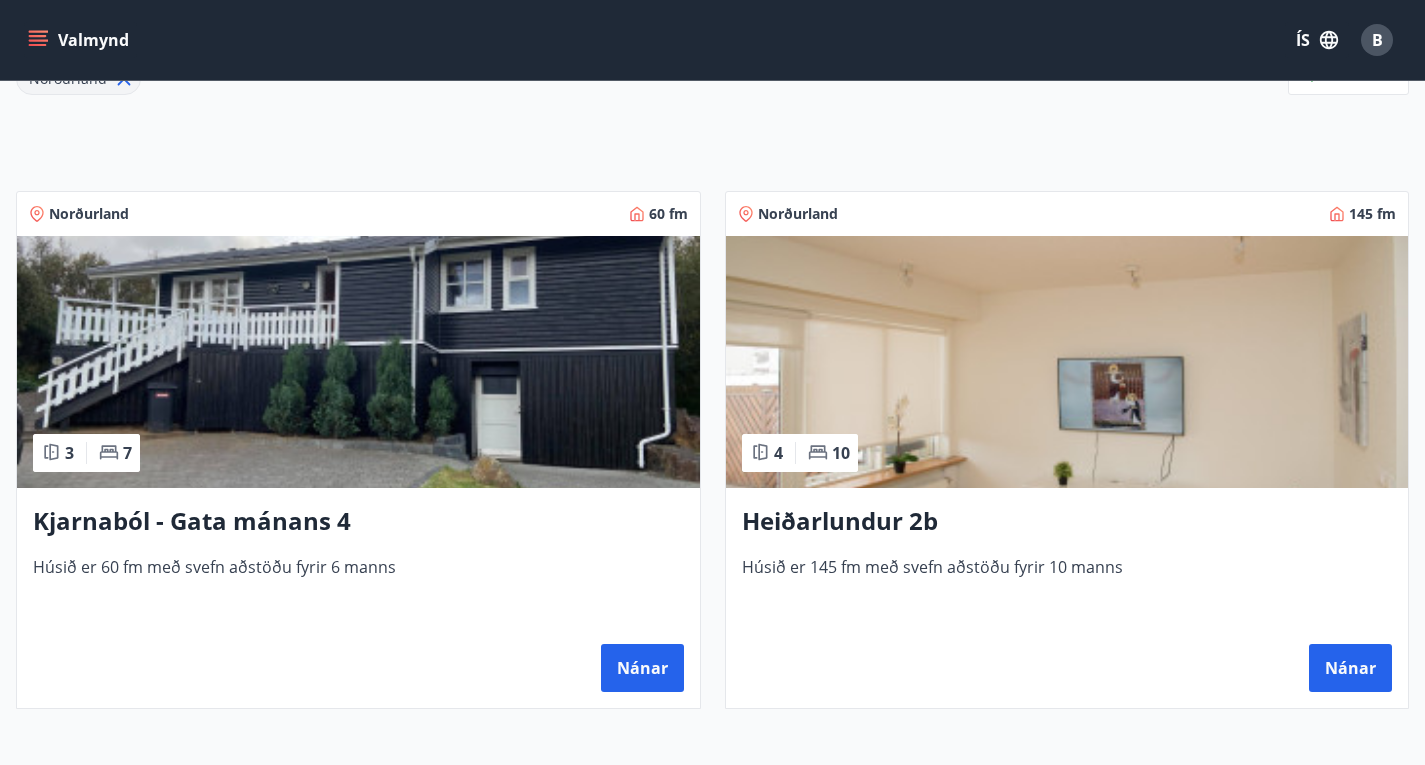 click on "Kjarnaból - Gata mánans 4" at bounding box center [358, 522] 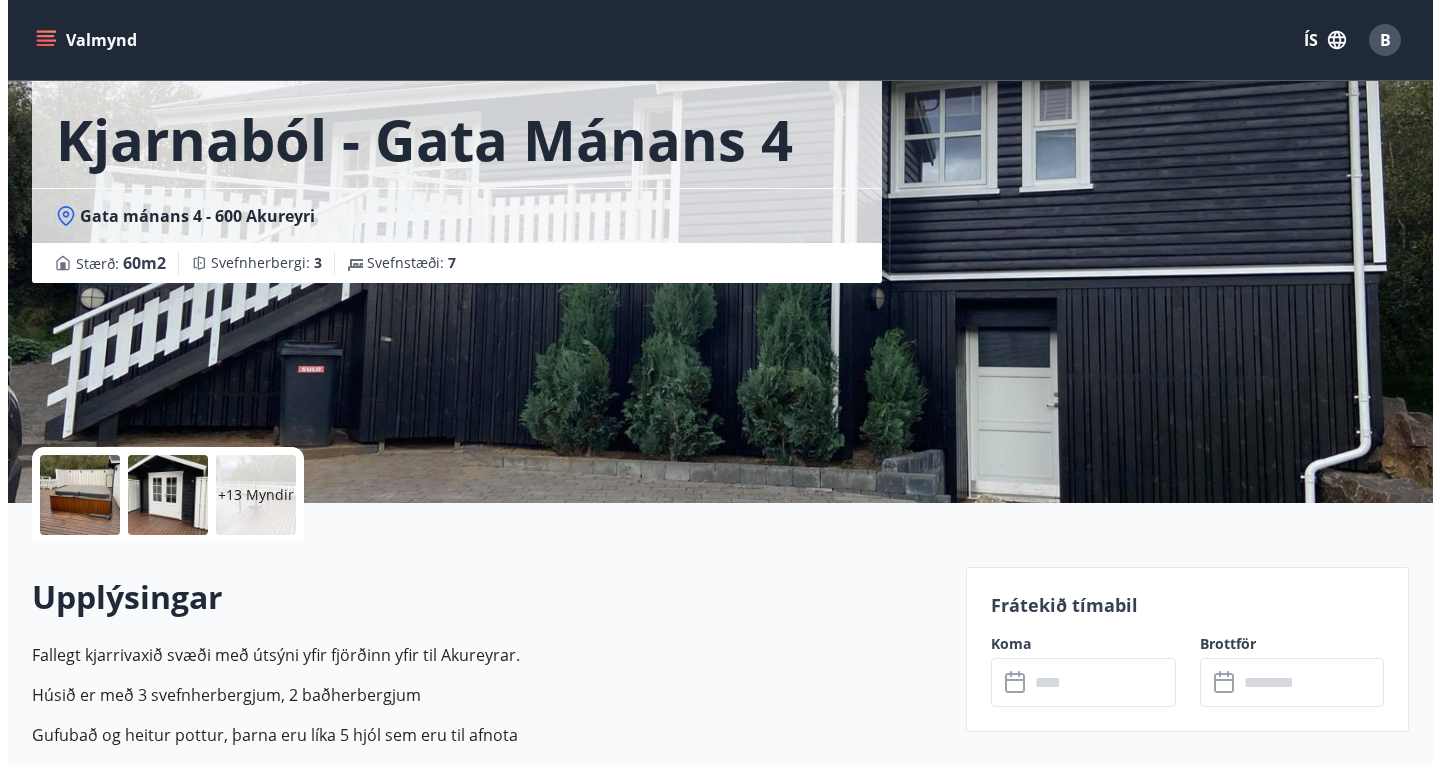 scroll, scrollTop: 200, scrollLeft: 0, axis: vertical 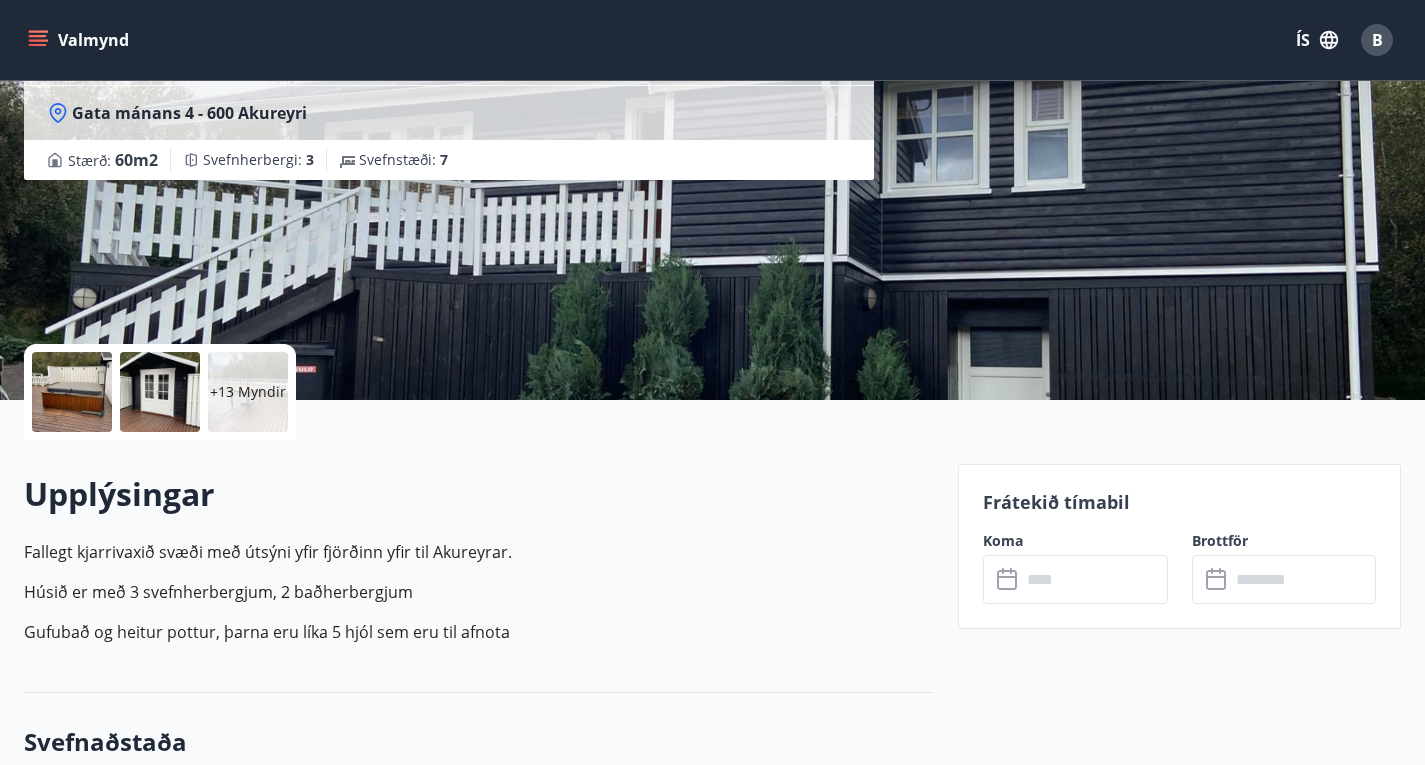 click on "+13 Myndir" at bounding box center [248, 392] 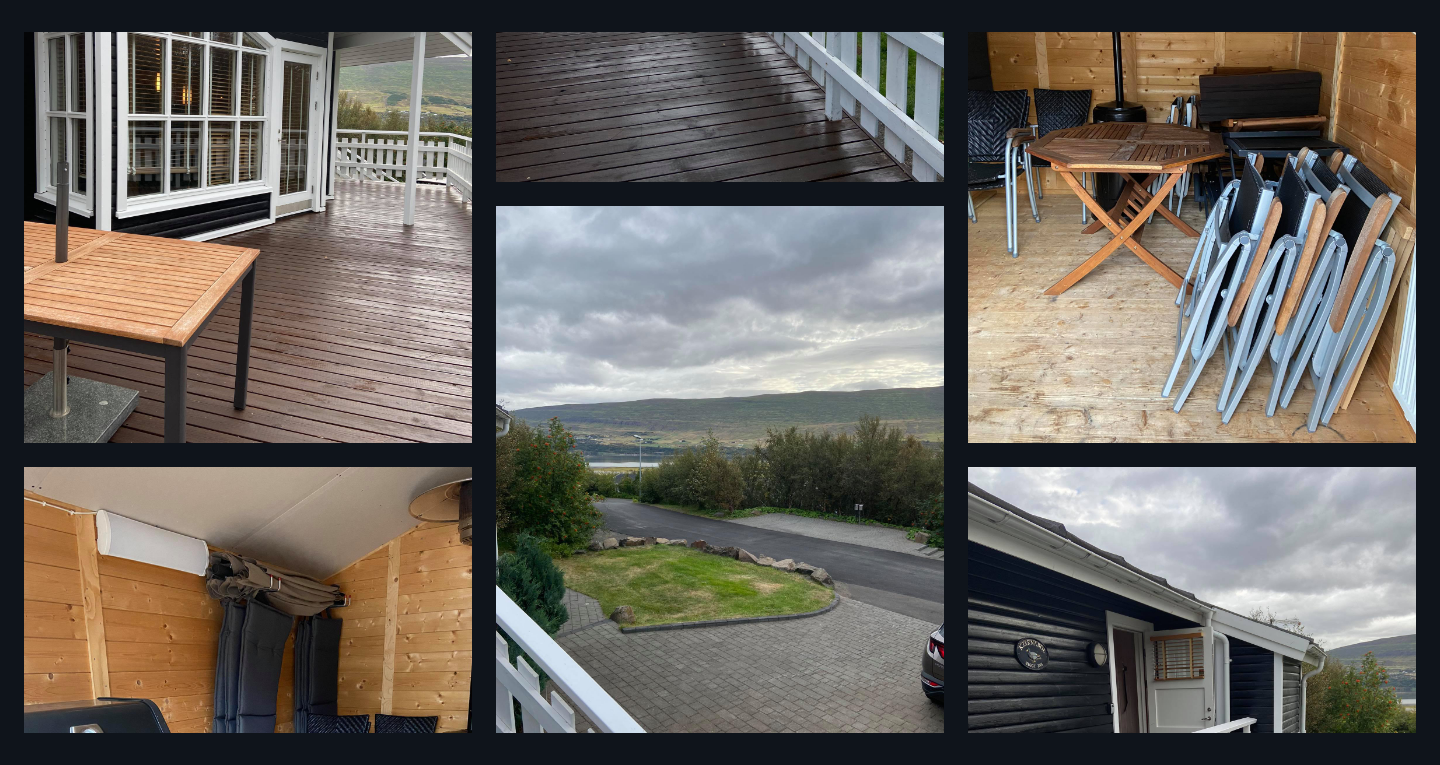 scroll, scrollTop: 1108, scrollLeft: 0, axis: vertical 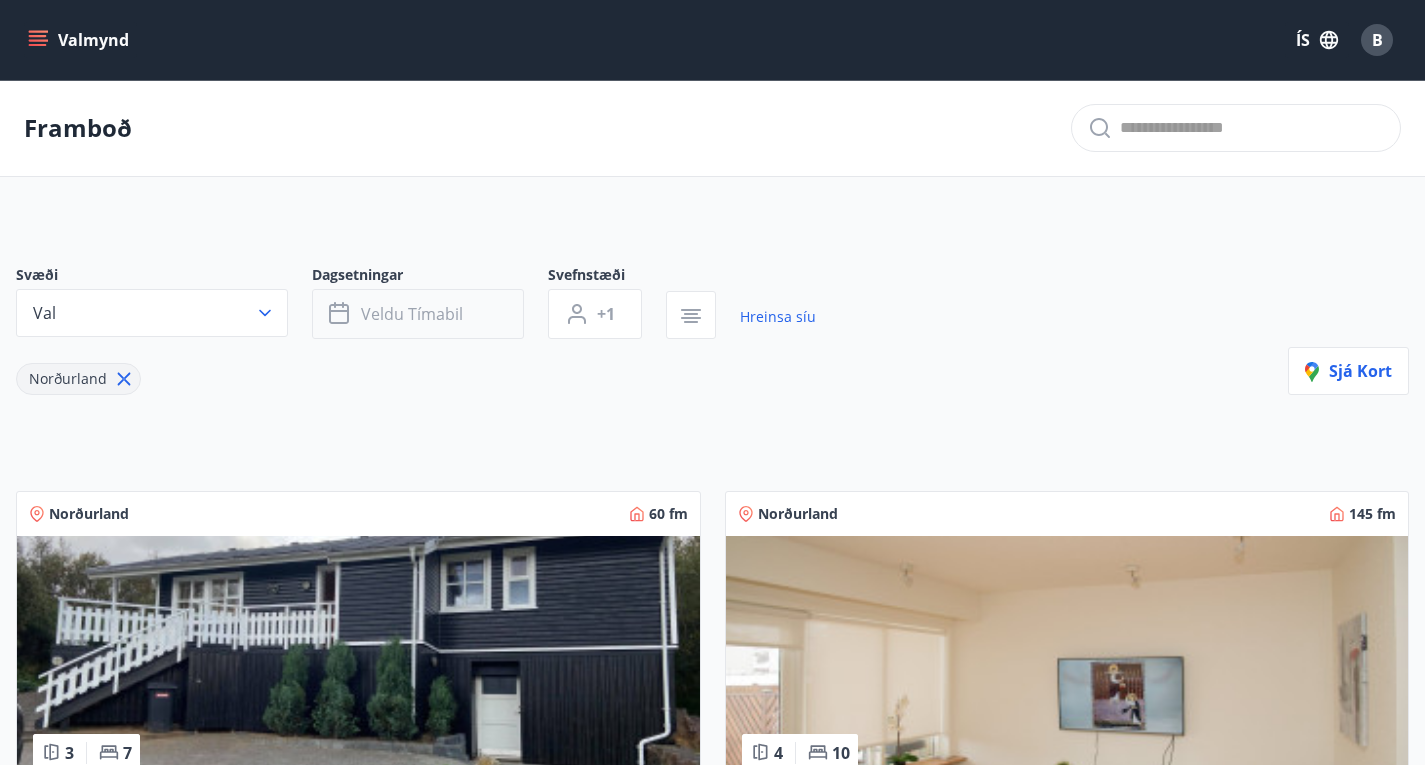 click on "Veldu tímabil" at bounding box center [418, 314] 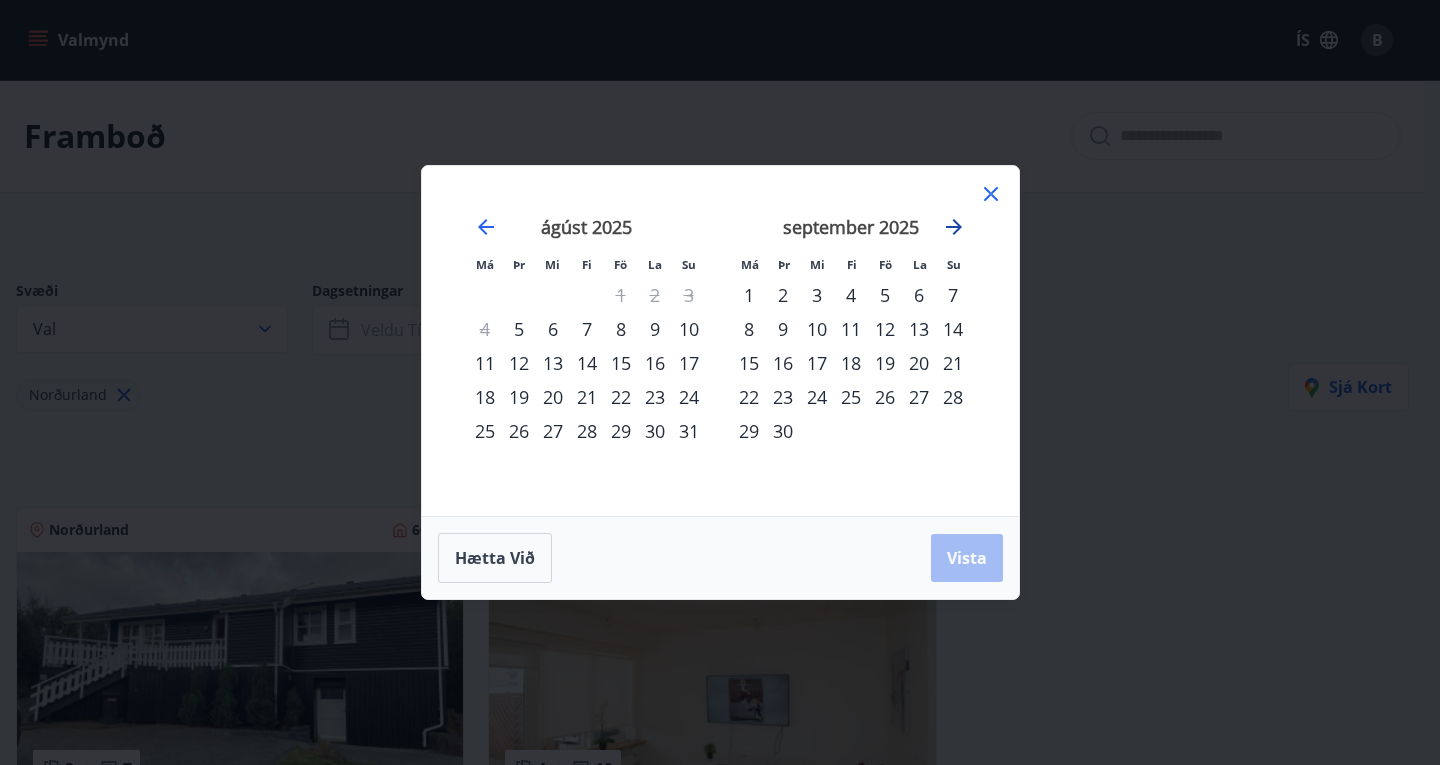 click 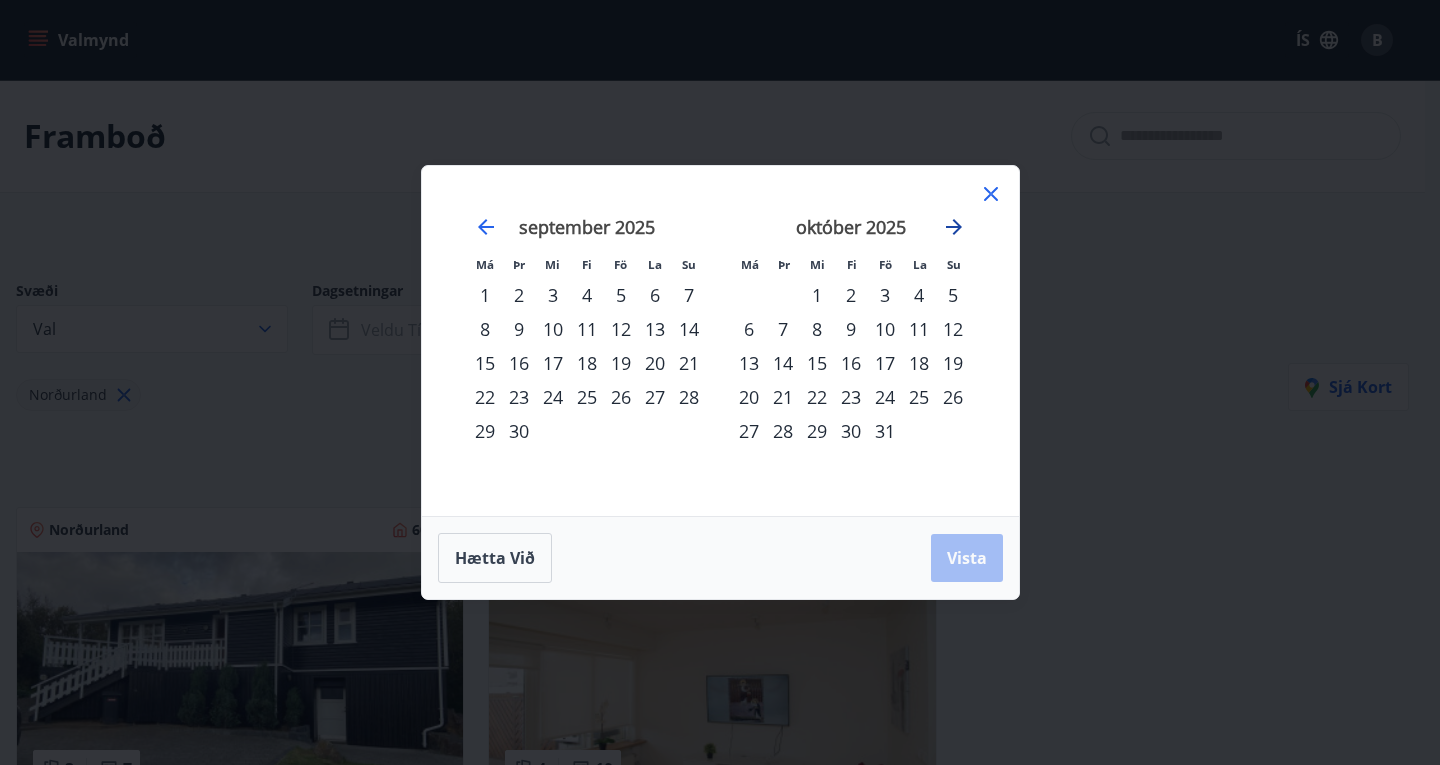 click 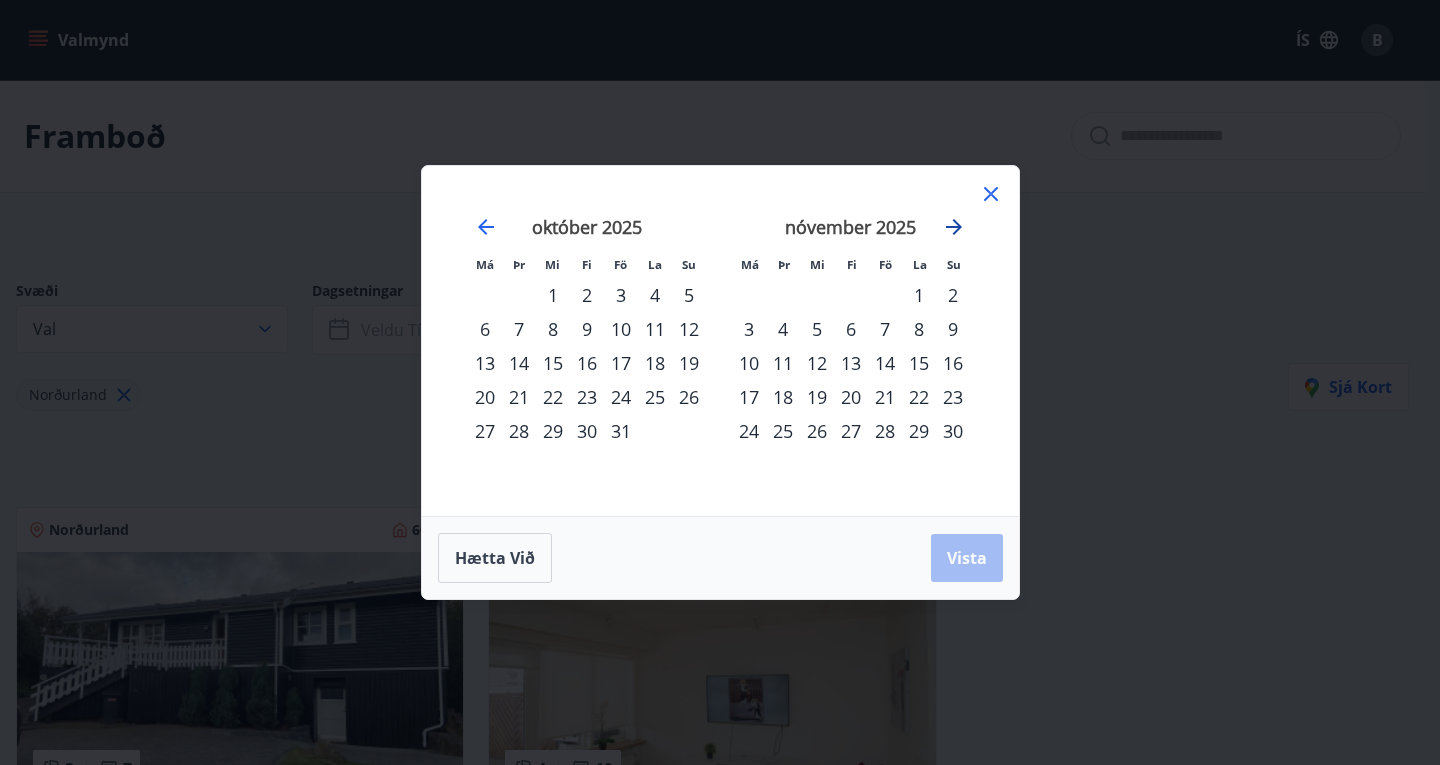 click 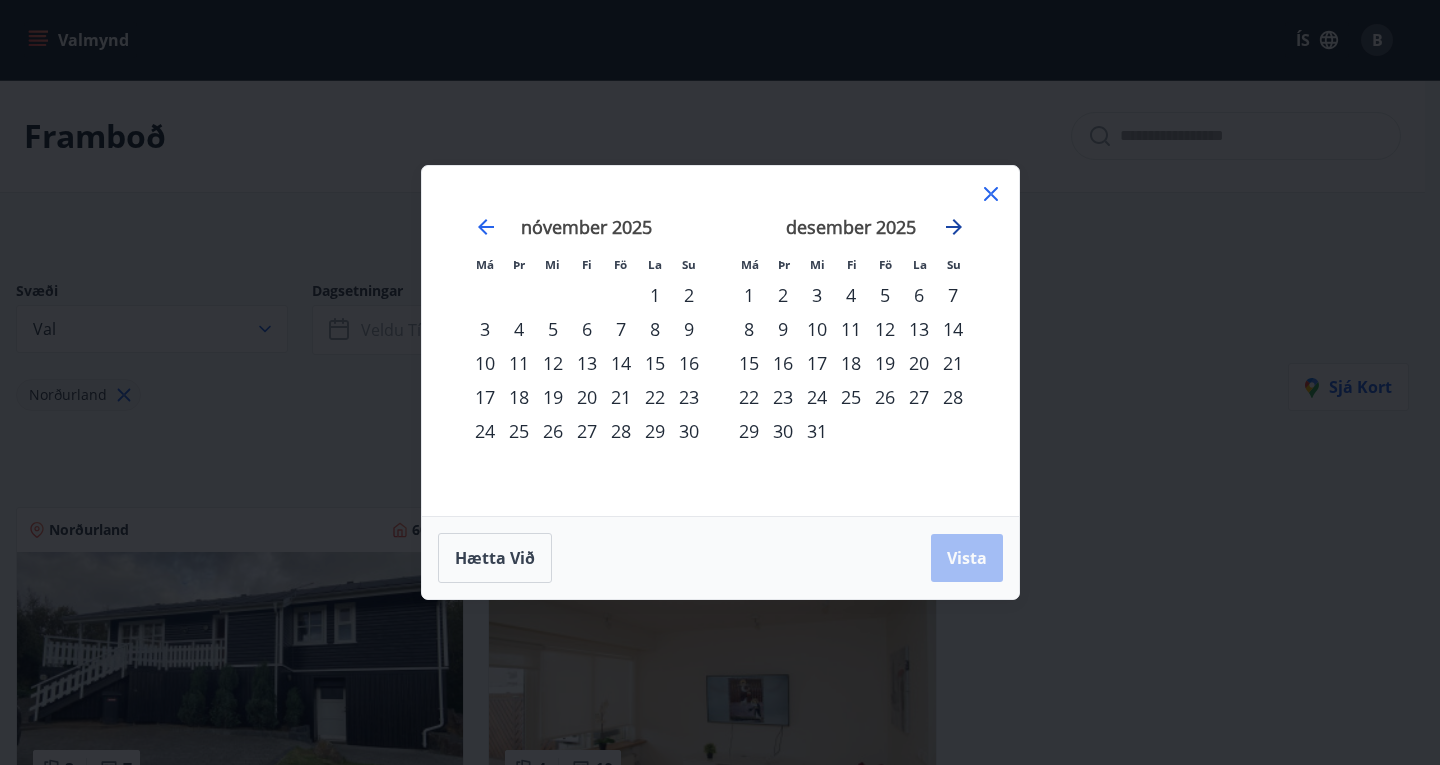 click 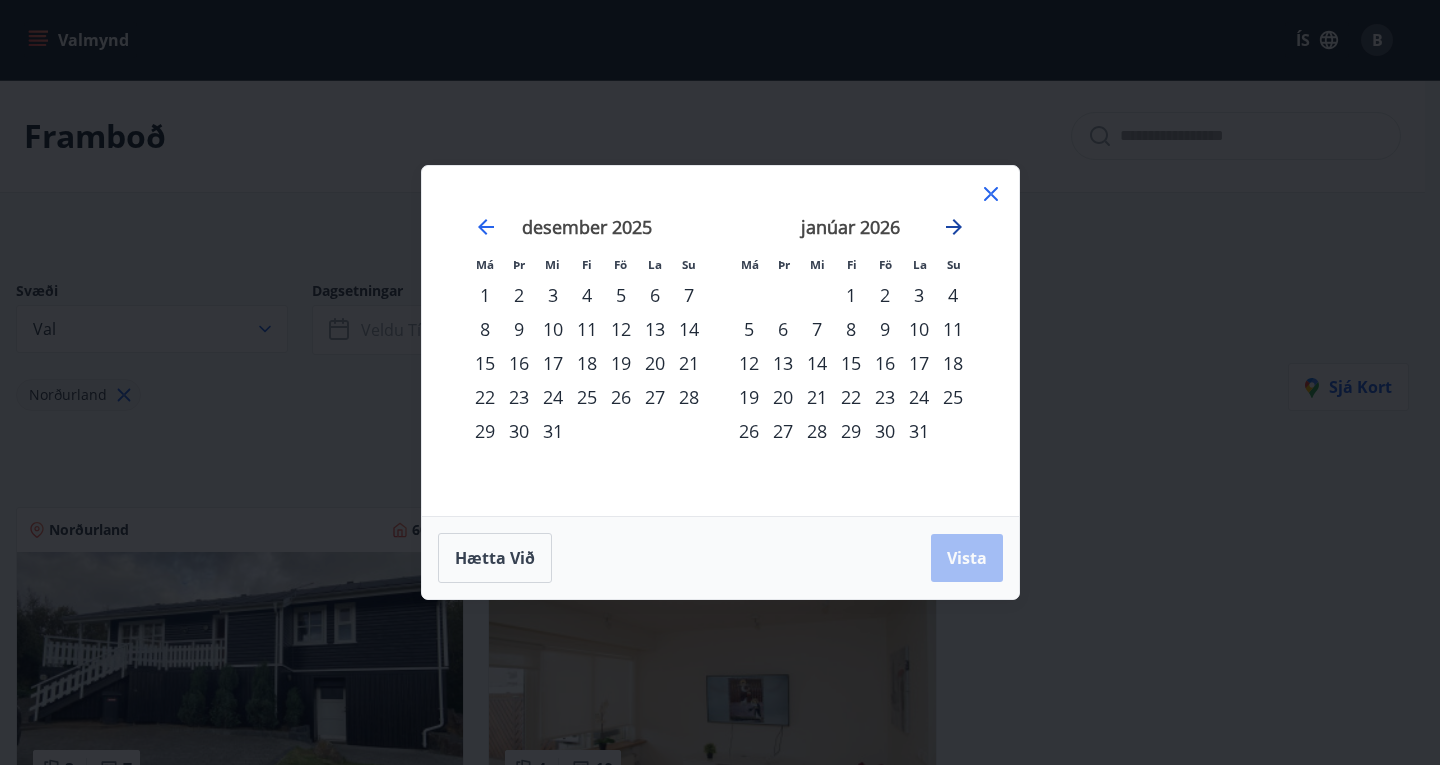 click 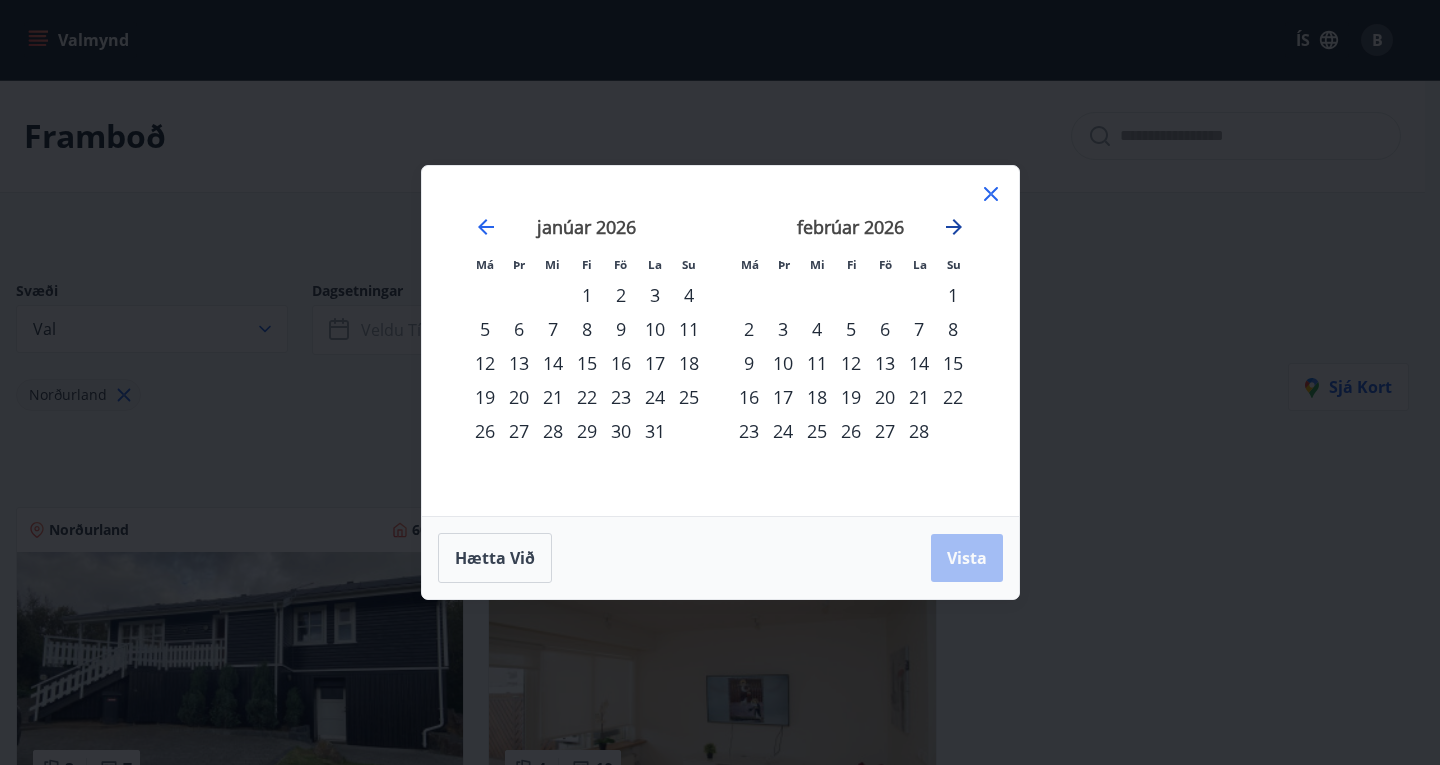 click 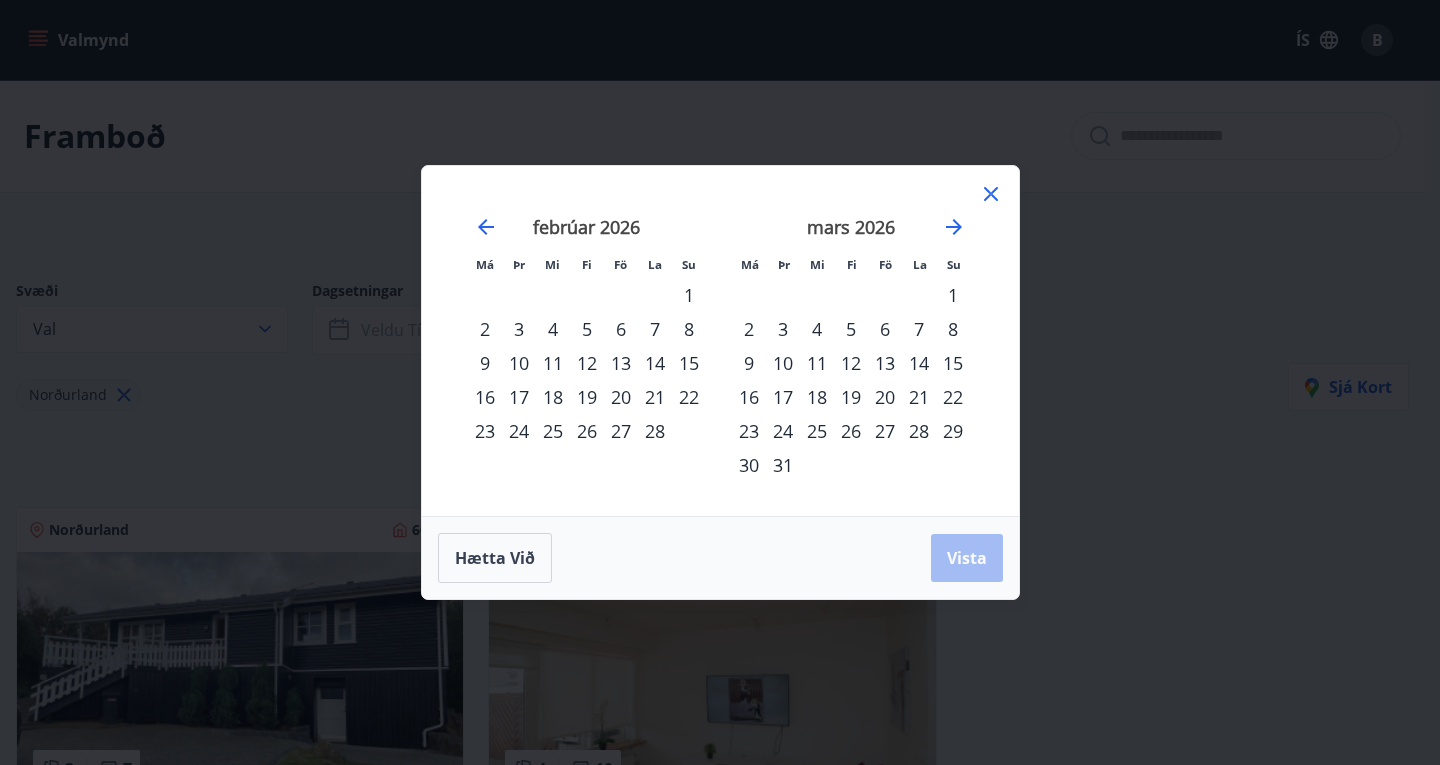 click on "3" at bounding box center [783, 329] 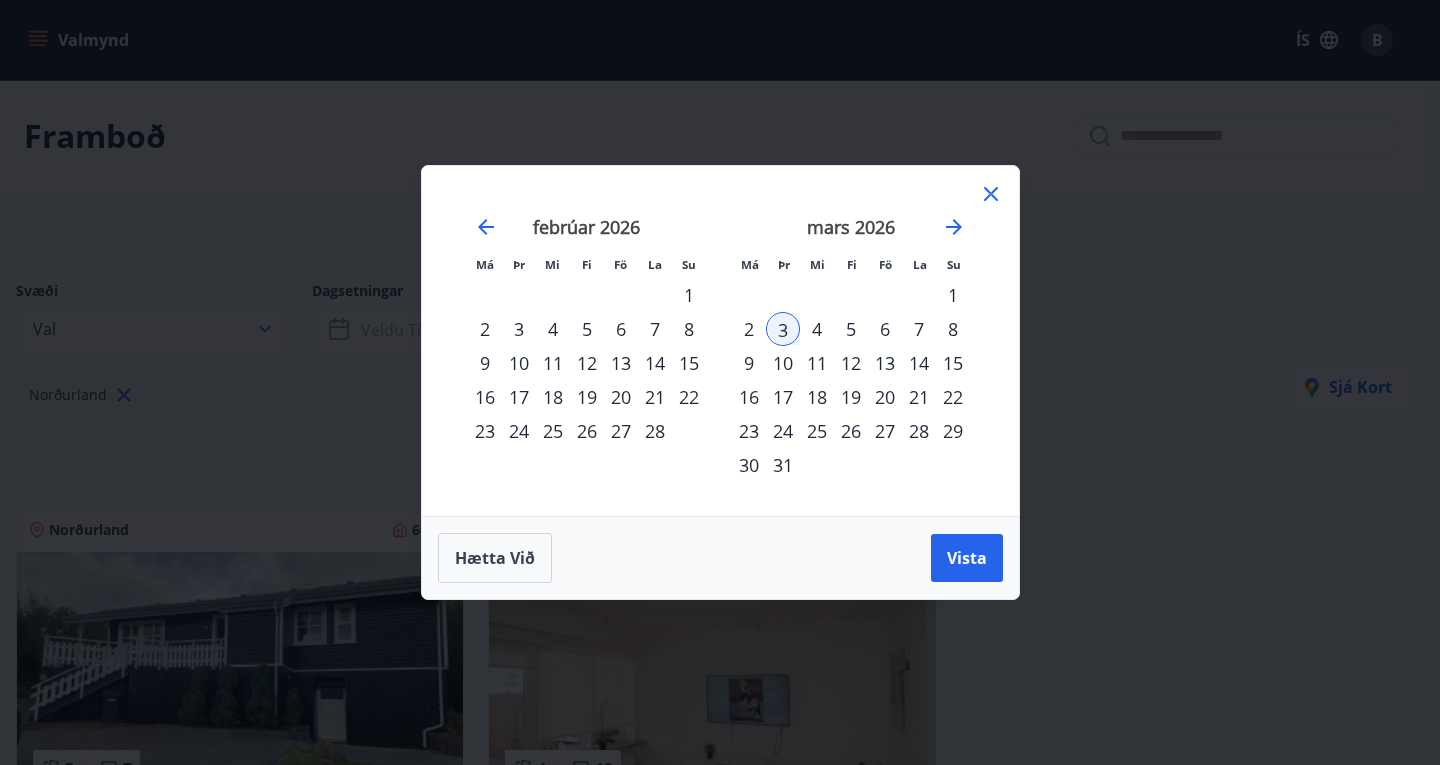 click on "3" at bounding box center [783, 329] 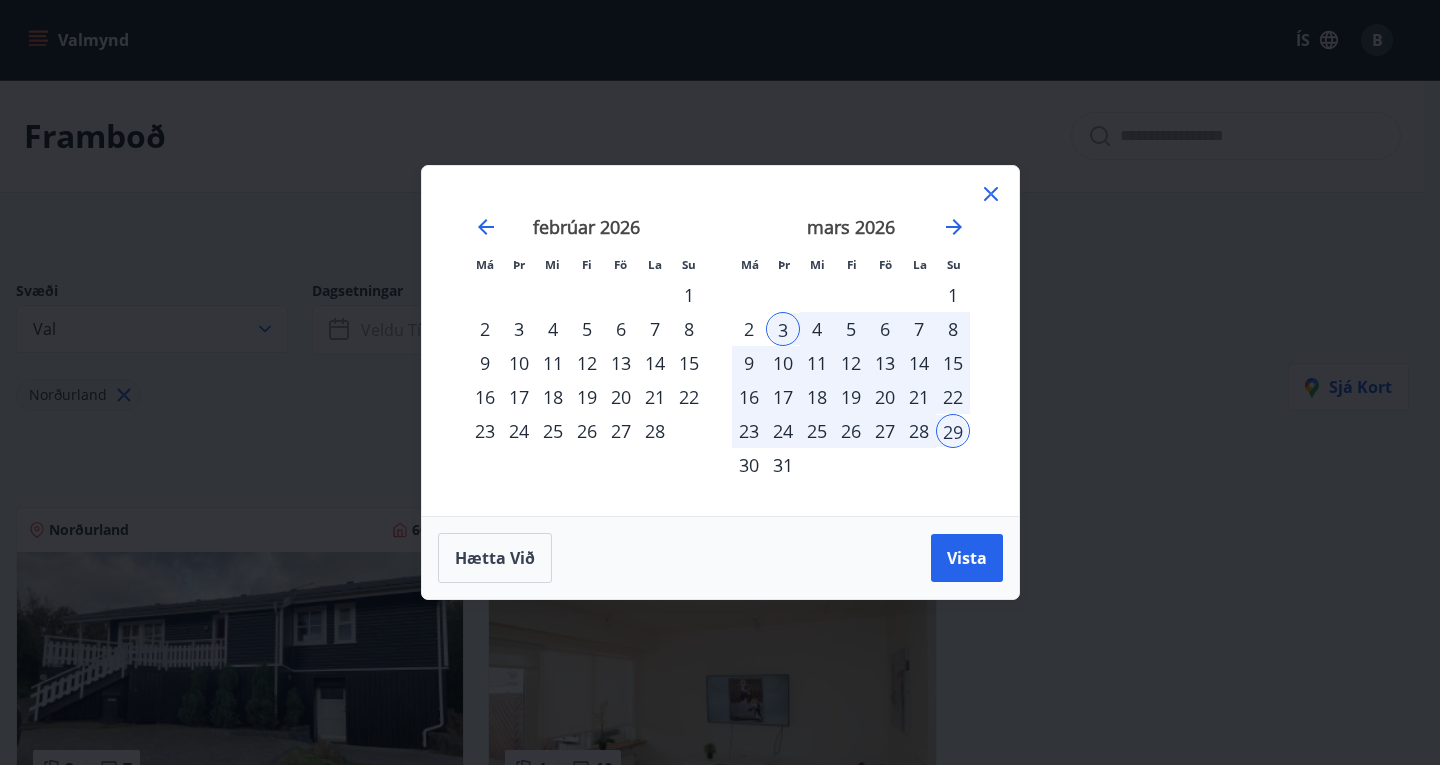 click on "27" at bounding box center (885, 431) 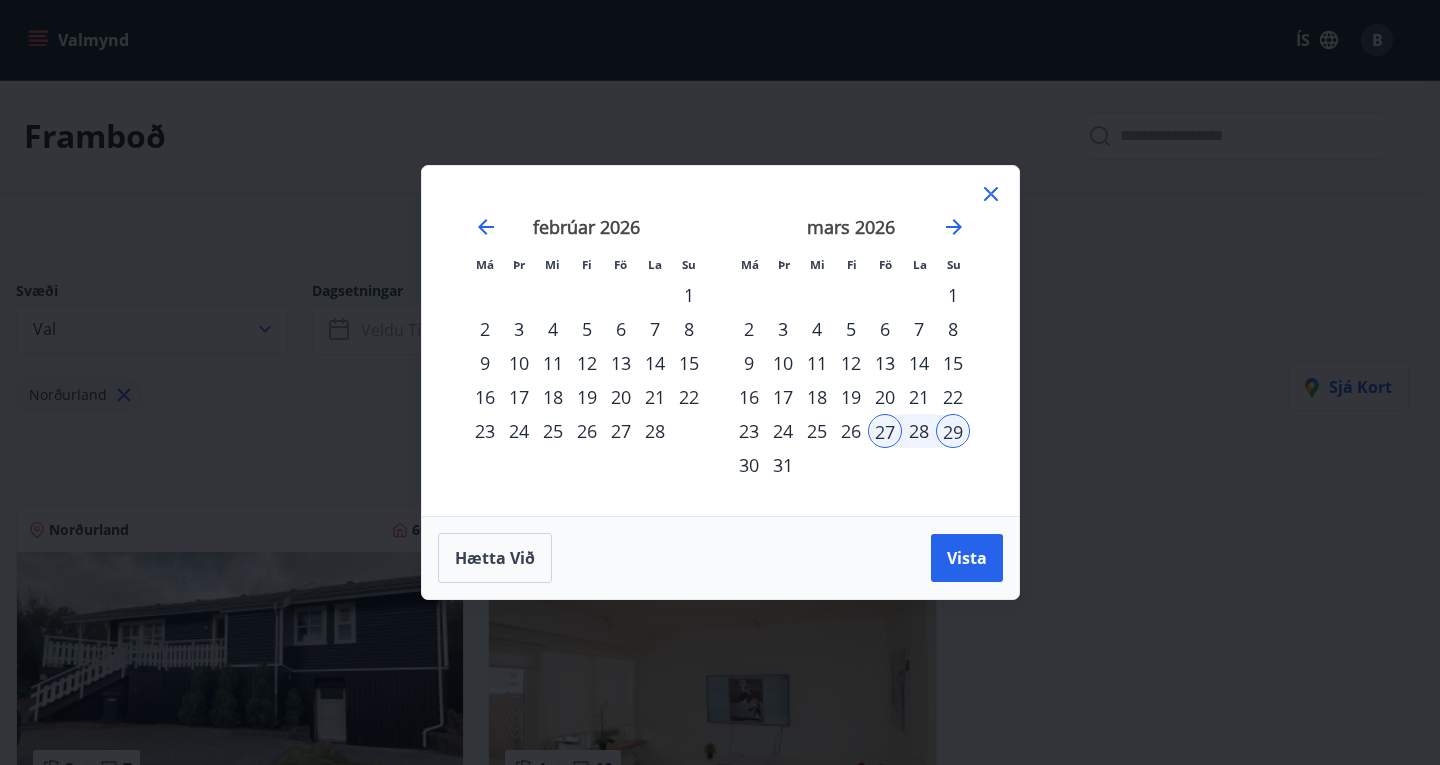 click on "31" at bounding box center (783, 465) 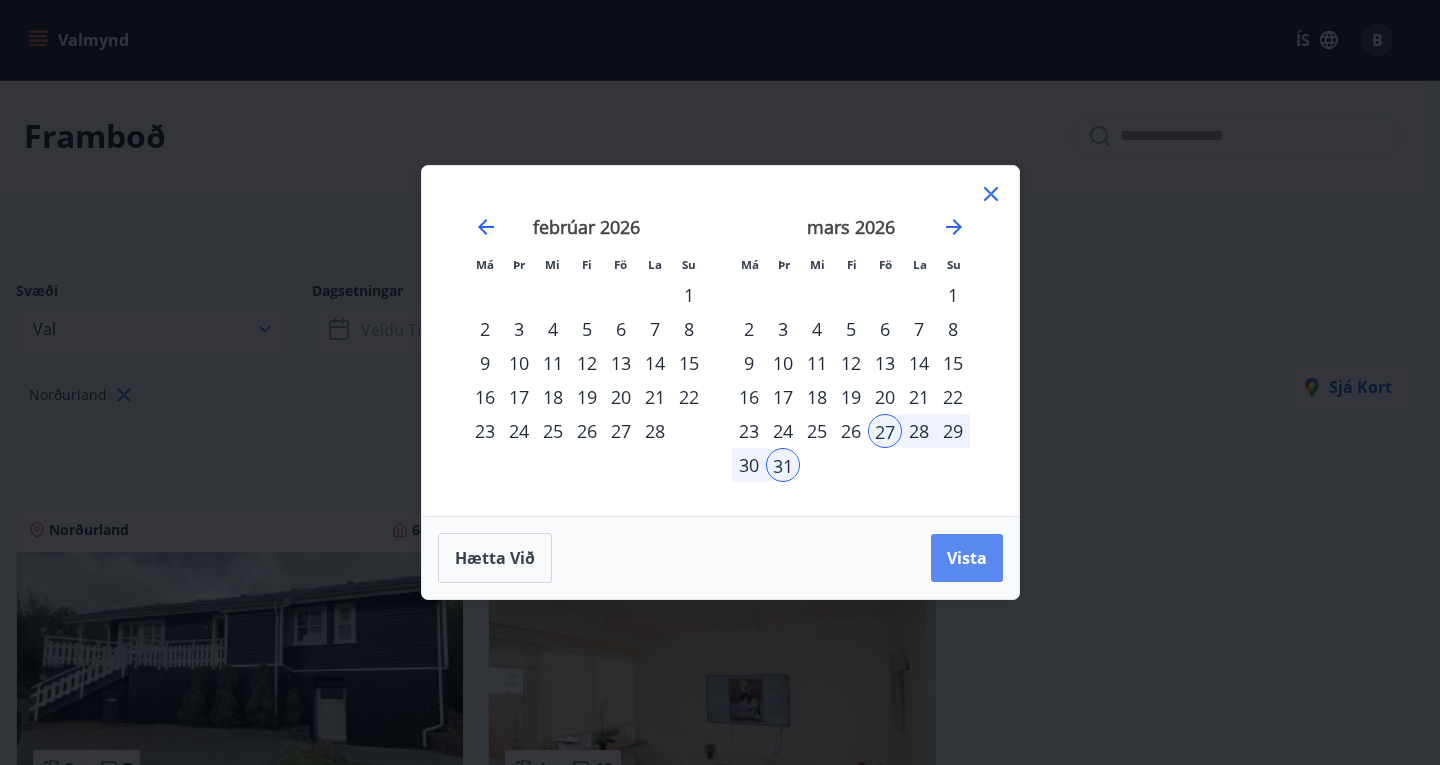click on "Vista" at bounding box center (967, 558) 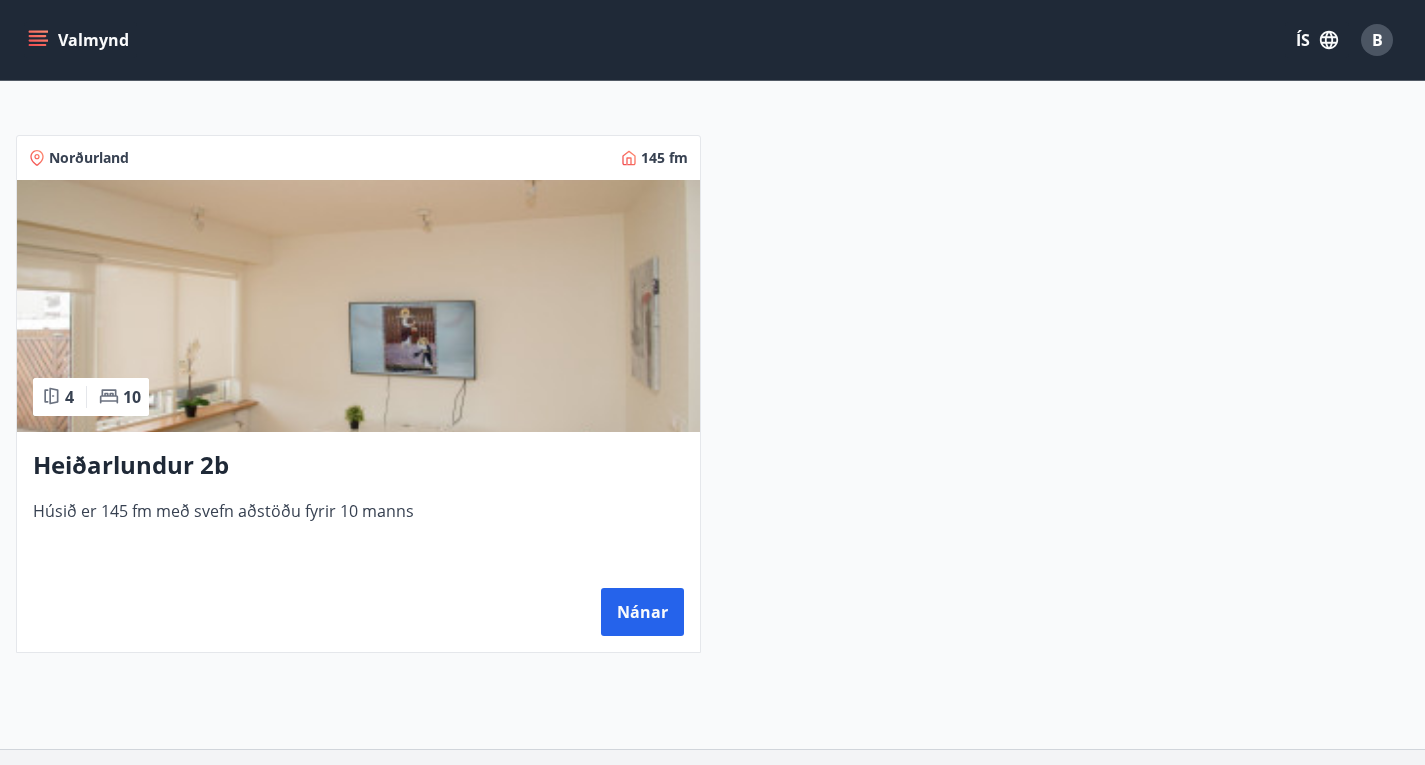 scroll, scrollTop: 400, scrollLeft: 0, axis: vertical 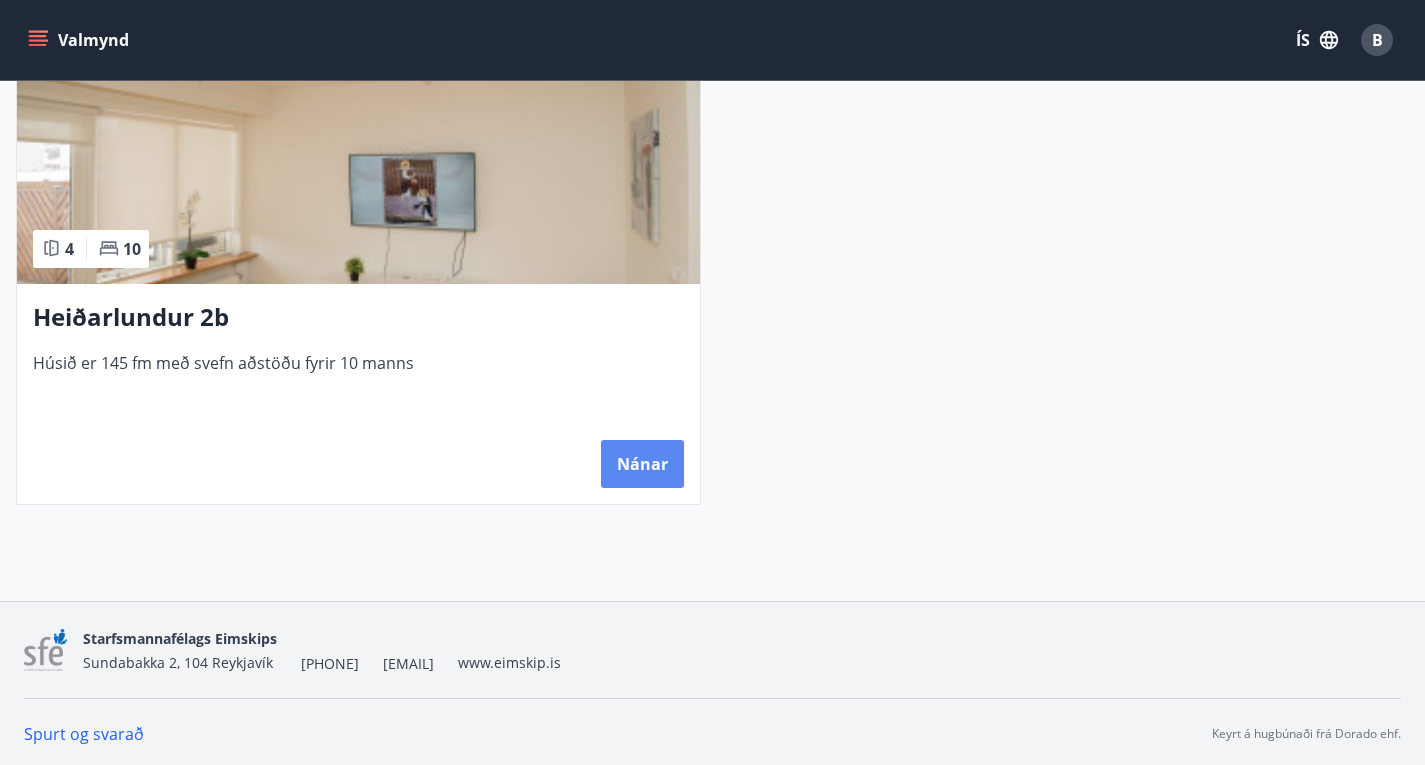 click on "Nánar" at bounding box center (642, 464) 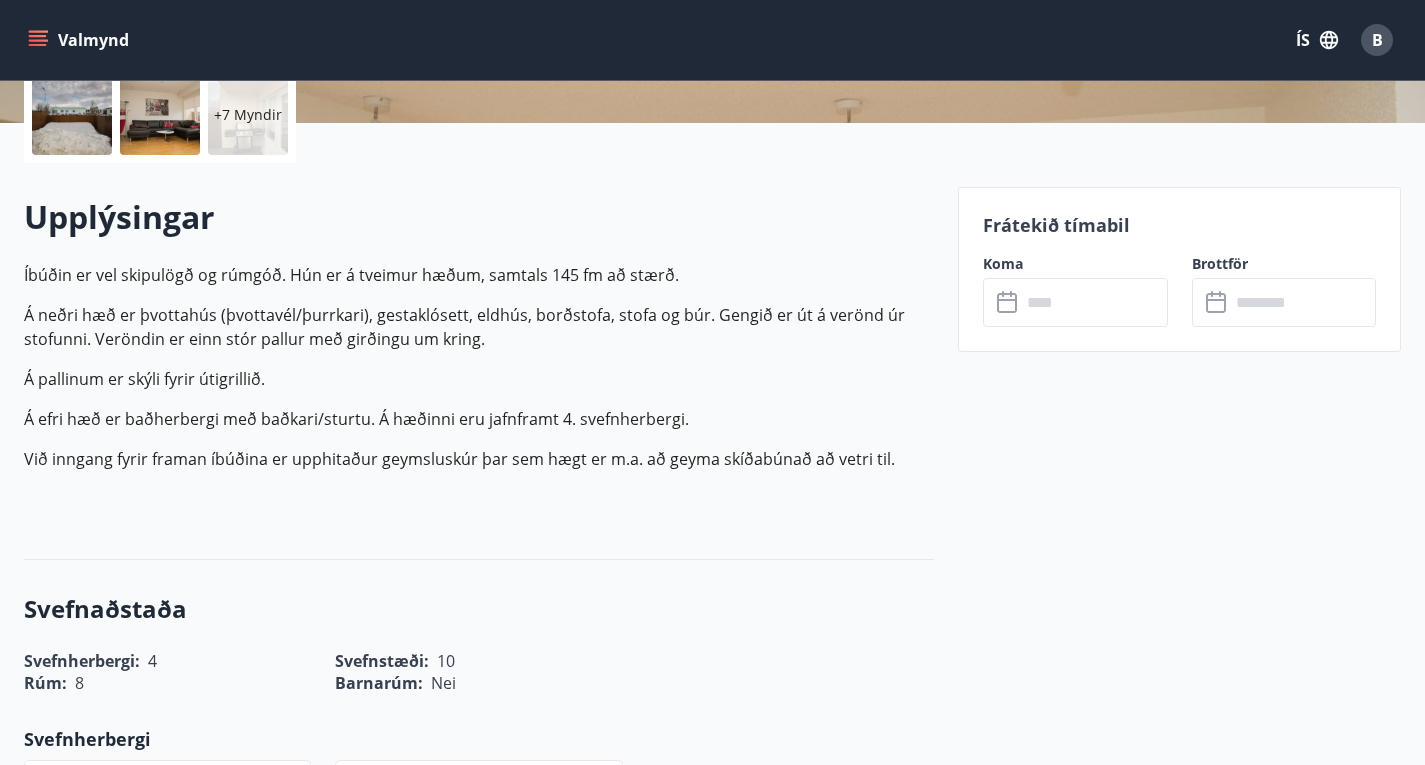 scroll, scrollTop: 500, scrollLeft: 0, axis: vertical 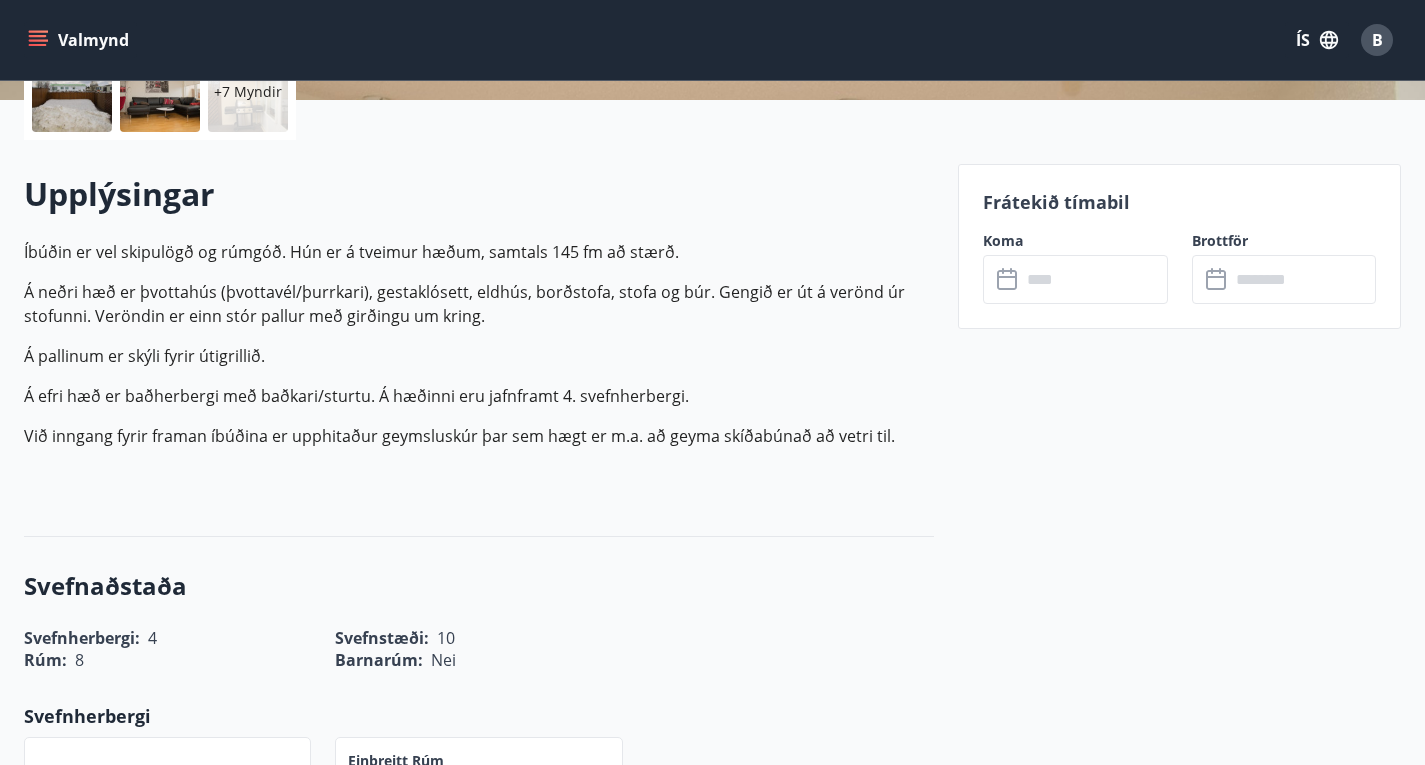 click at bounding box center [1094, 279] 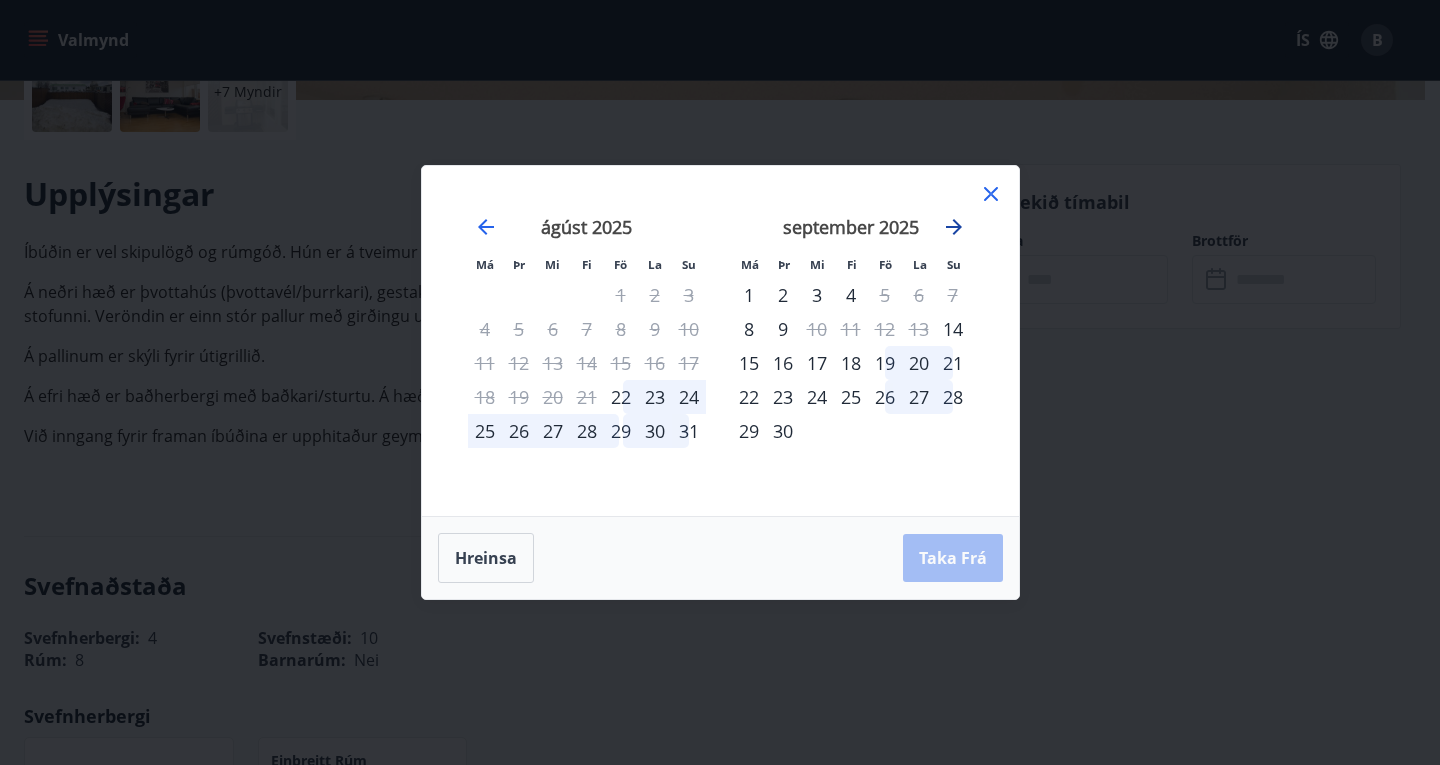 click 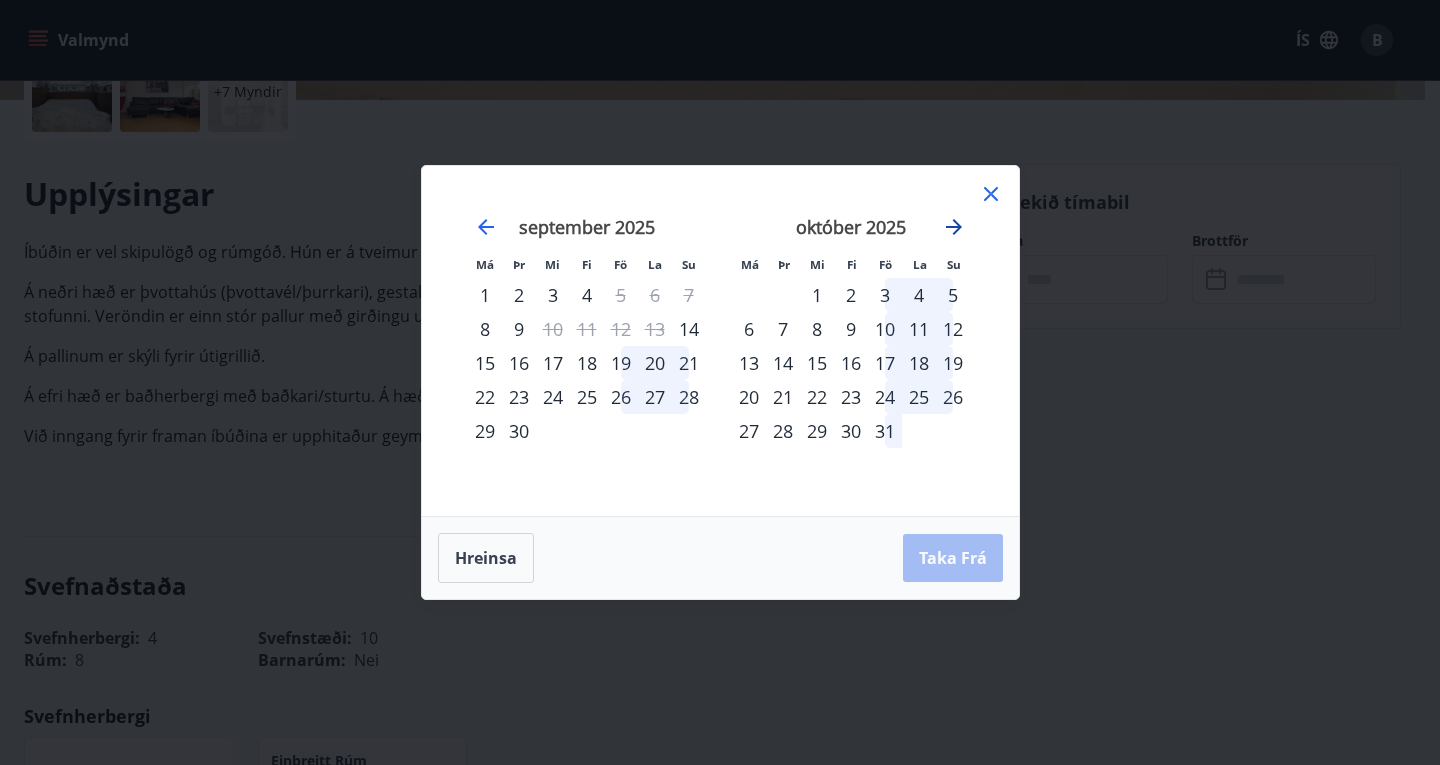 click 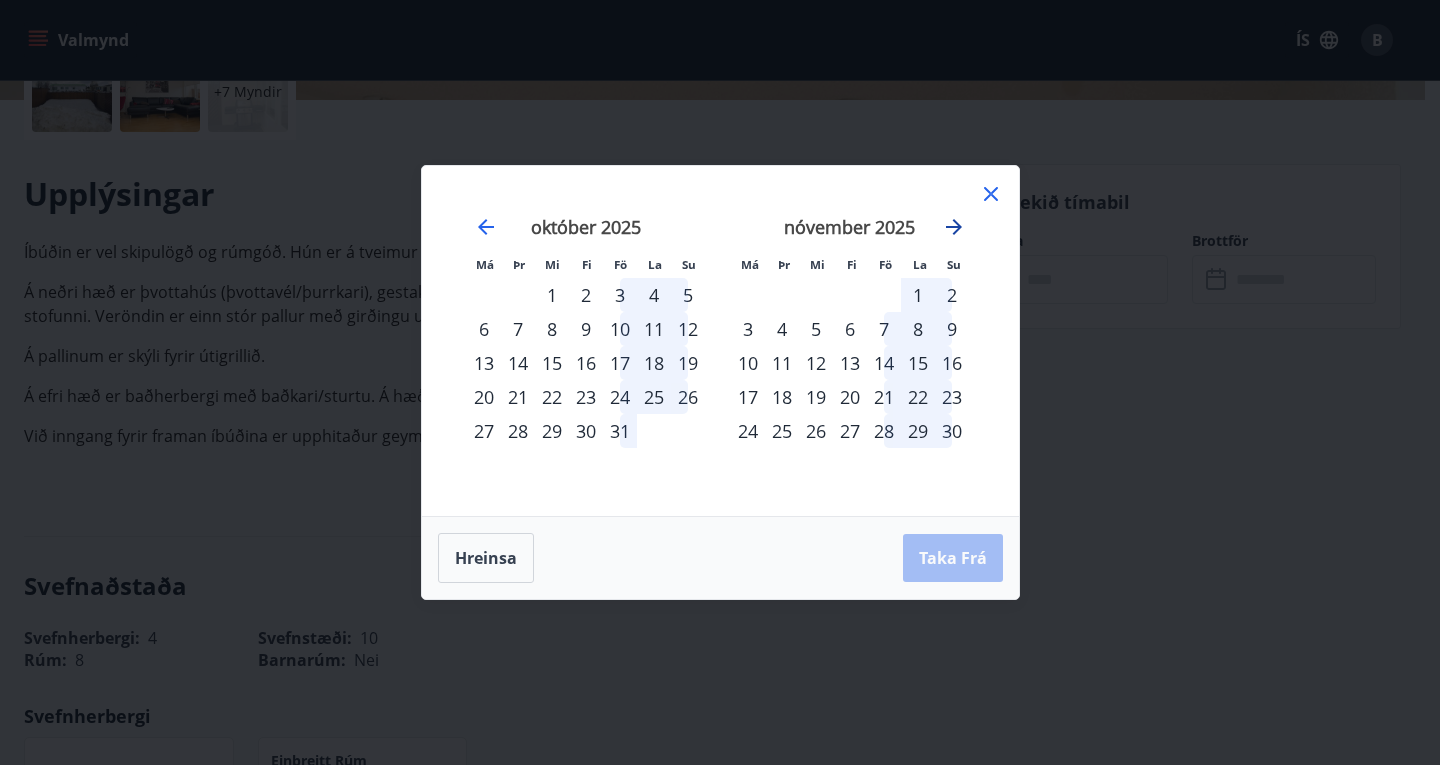 click 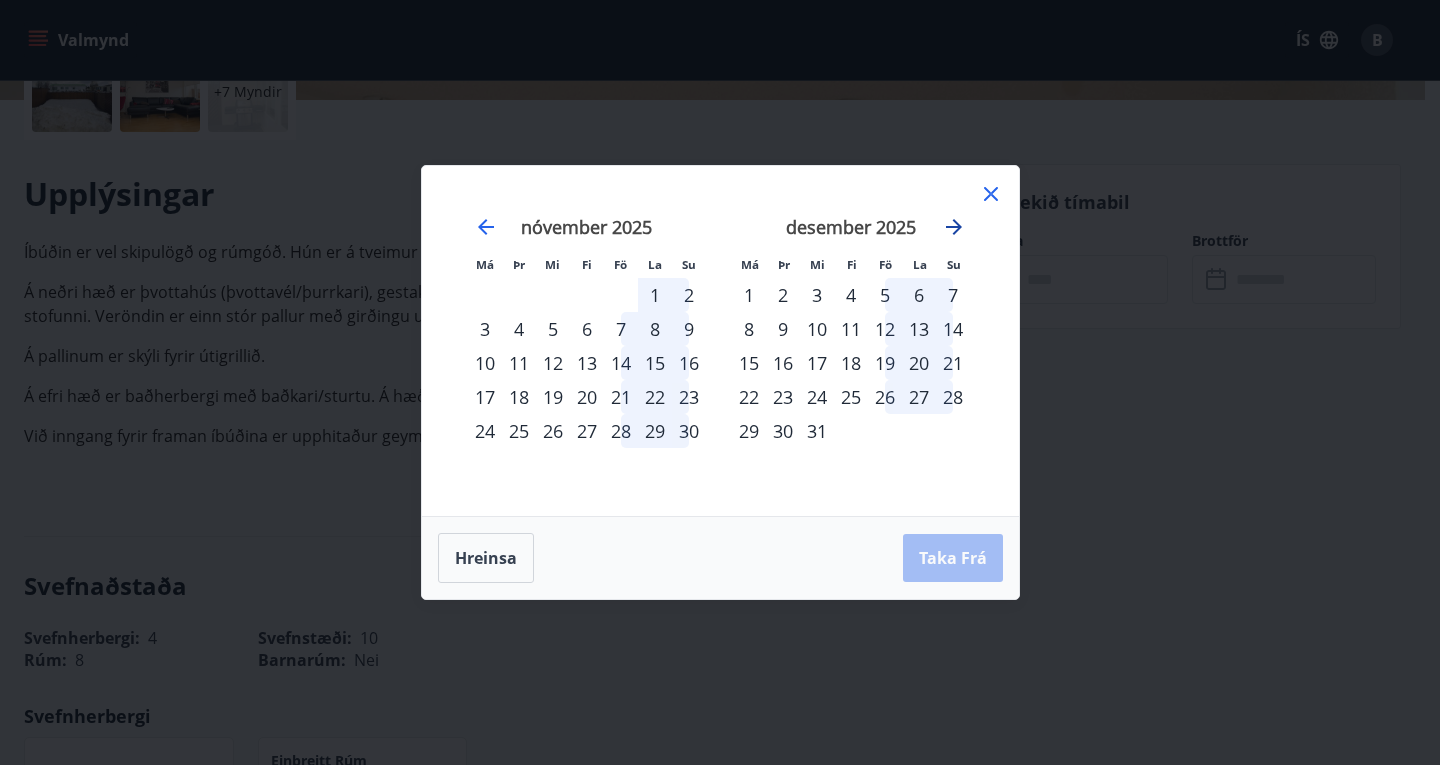 click 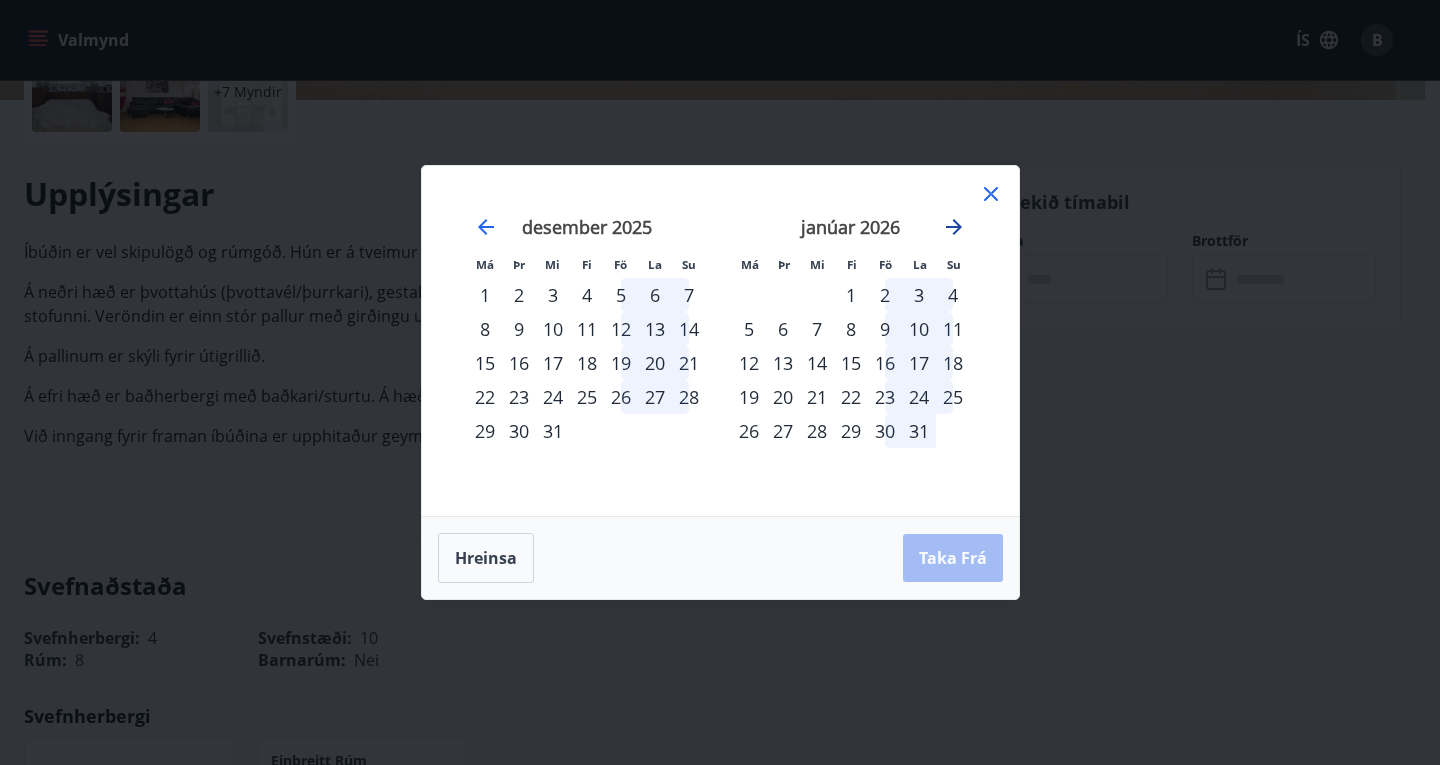 click 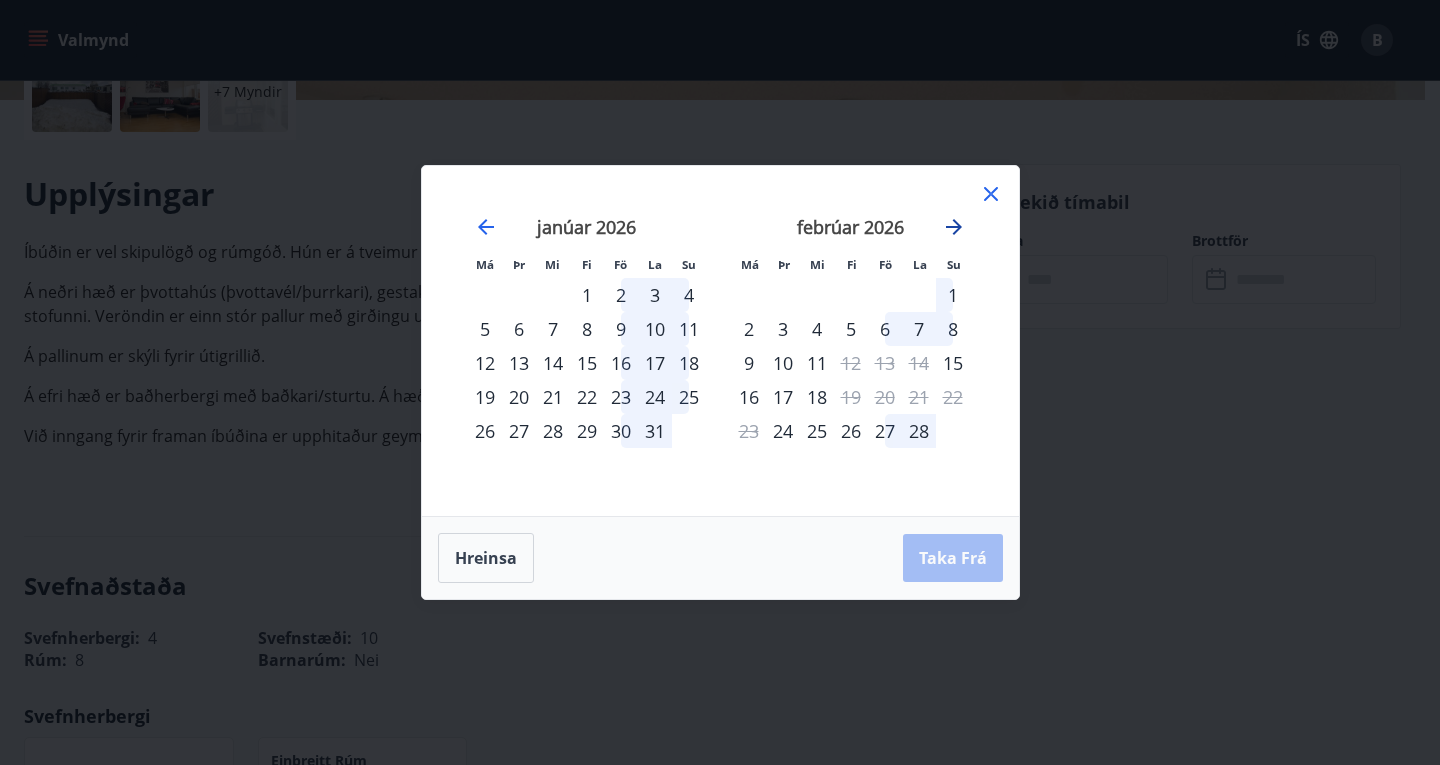 click 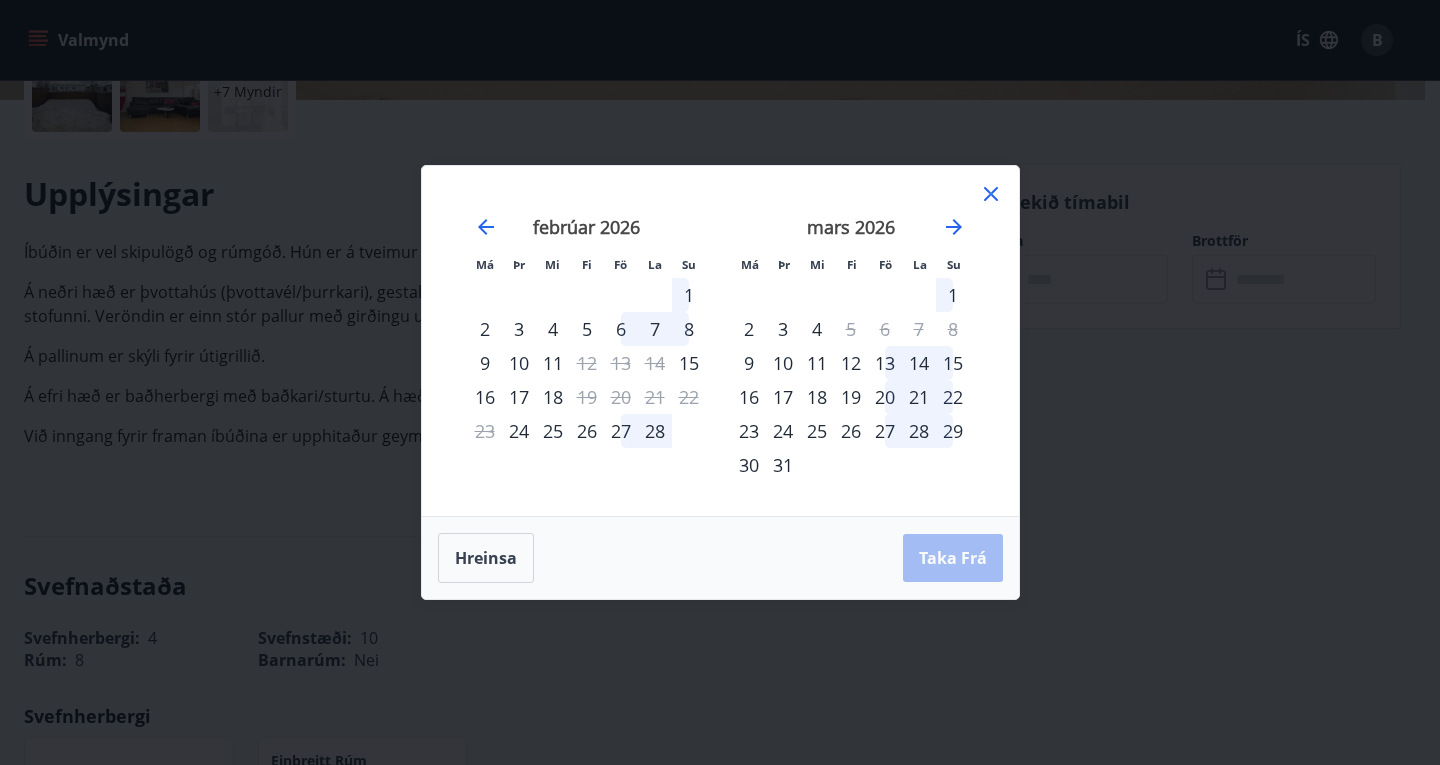 click on "27" at bounding box center (885, 431) 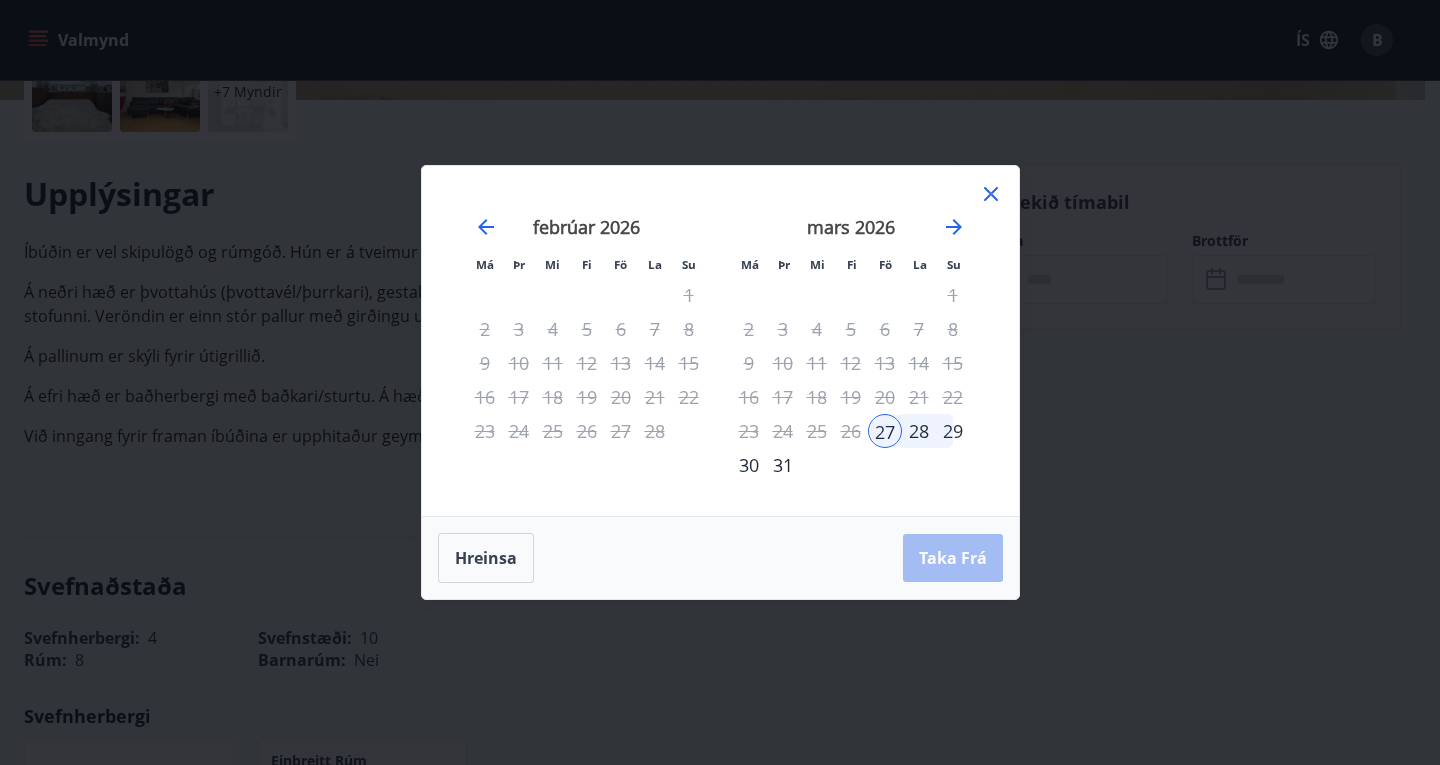 click on "31" at bounding box center (783, 465) 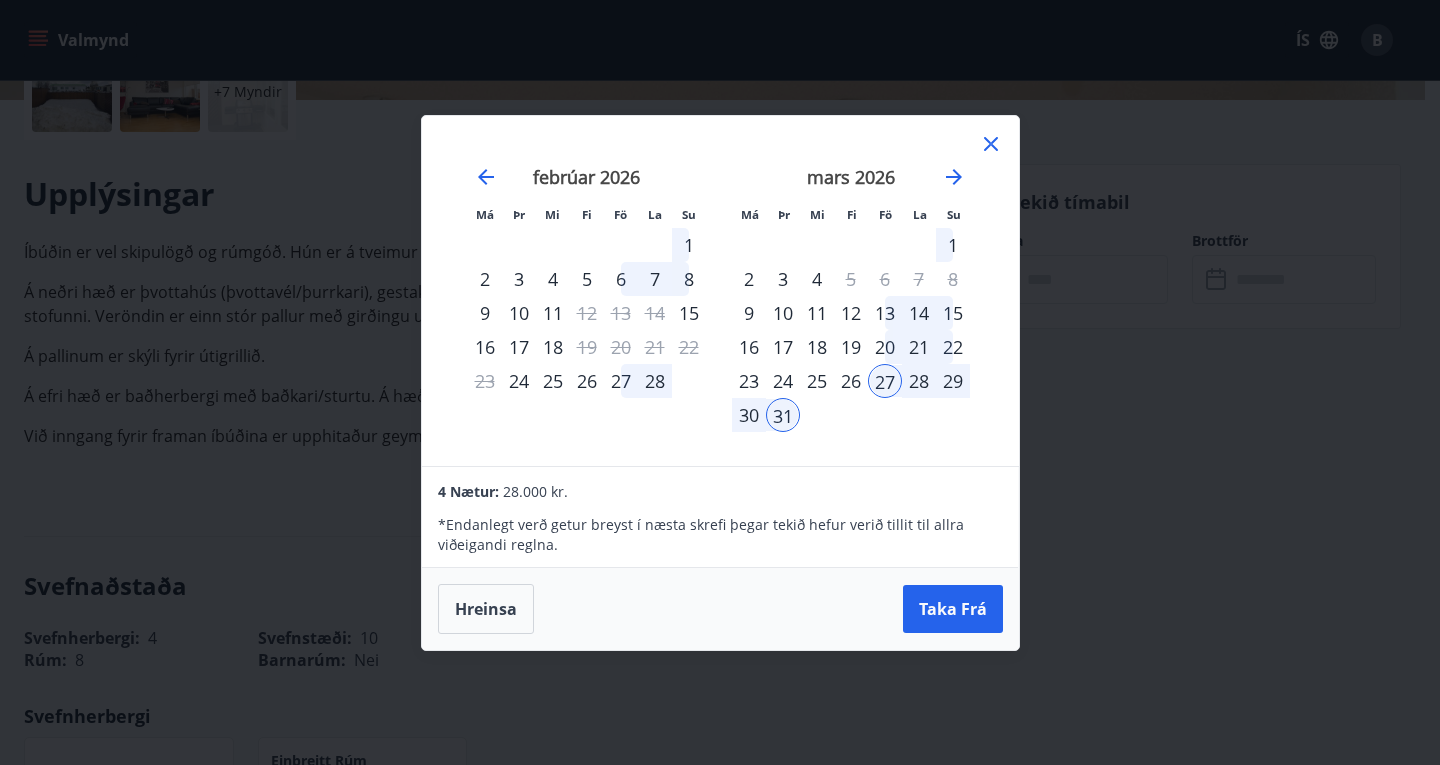 click on "Má Þr Mi Fi Fö La Su Má Þr Mi Fi Fö La Su [MONTH] [YEAR] 1 2 3 4 5 6 7 8 9 10 11 12 13 14 15 16 17 18 19 20 21 22 23 24 25 26 27 28 29 30 31 [MONTH] [YEAR] 1 2 3 4 5 6 7 8 9 10 11 12 13 14 15 16 17 18 19 20 21 22 23 24 25 26 27 28 [MONTH] [YEAR] 1 2 3 4 5 6 7 8 9 10 11 12 13 14 15 16 17 18 19 20 21 22 23 24 25 26 27 28 29 30 31 [MONTH] [YEAR] 1 2 3 4 5 6 7 8 9 10 11 12 13 14 15 16 17 18 19 20 21 22 23 24 25 26 27 28 29 30" at bounding box center (720, 291) 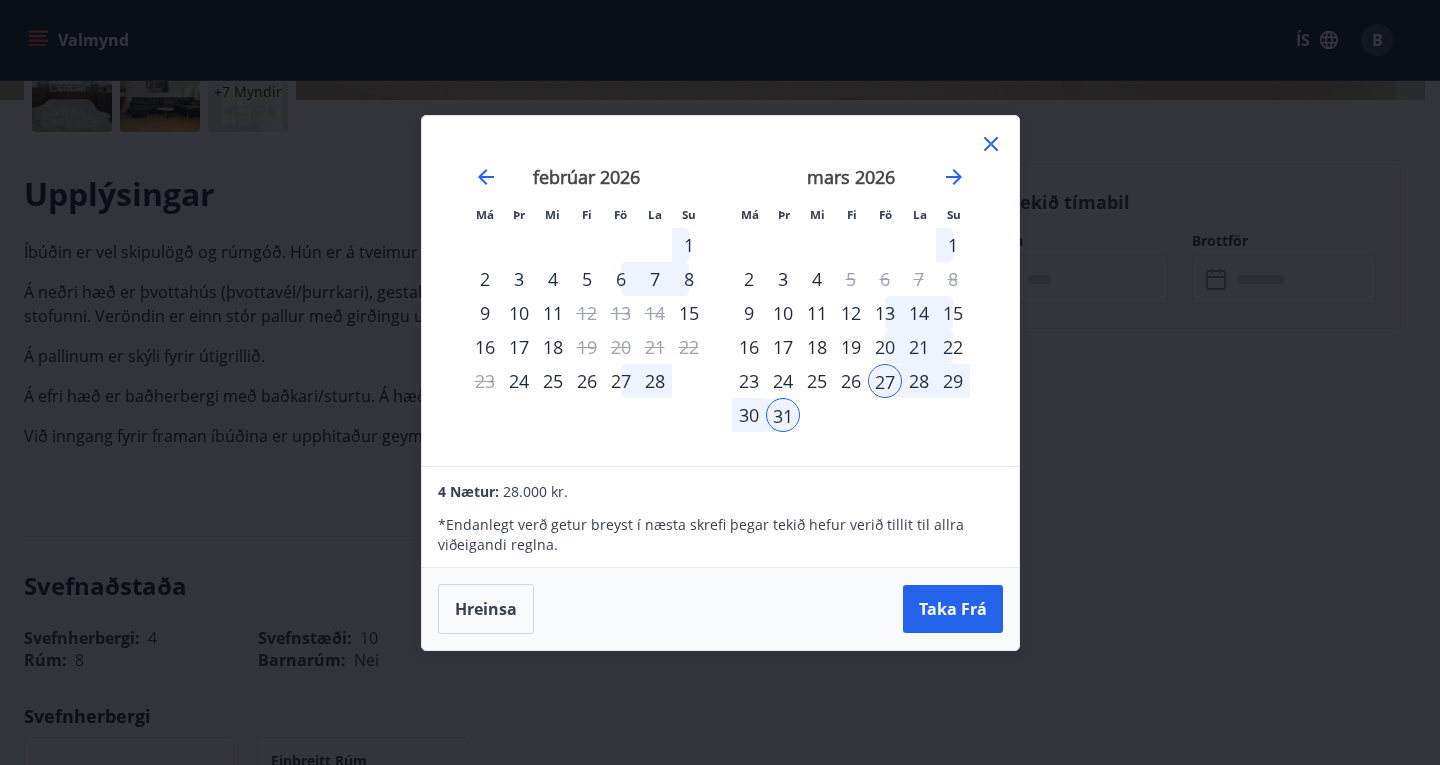 click 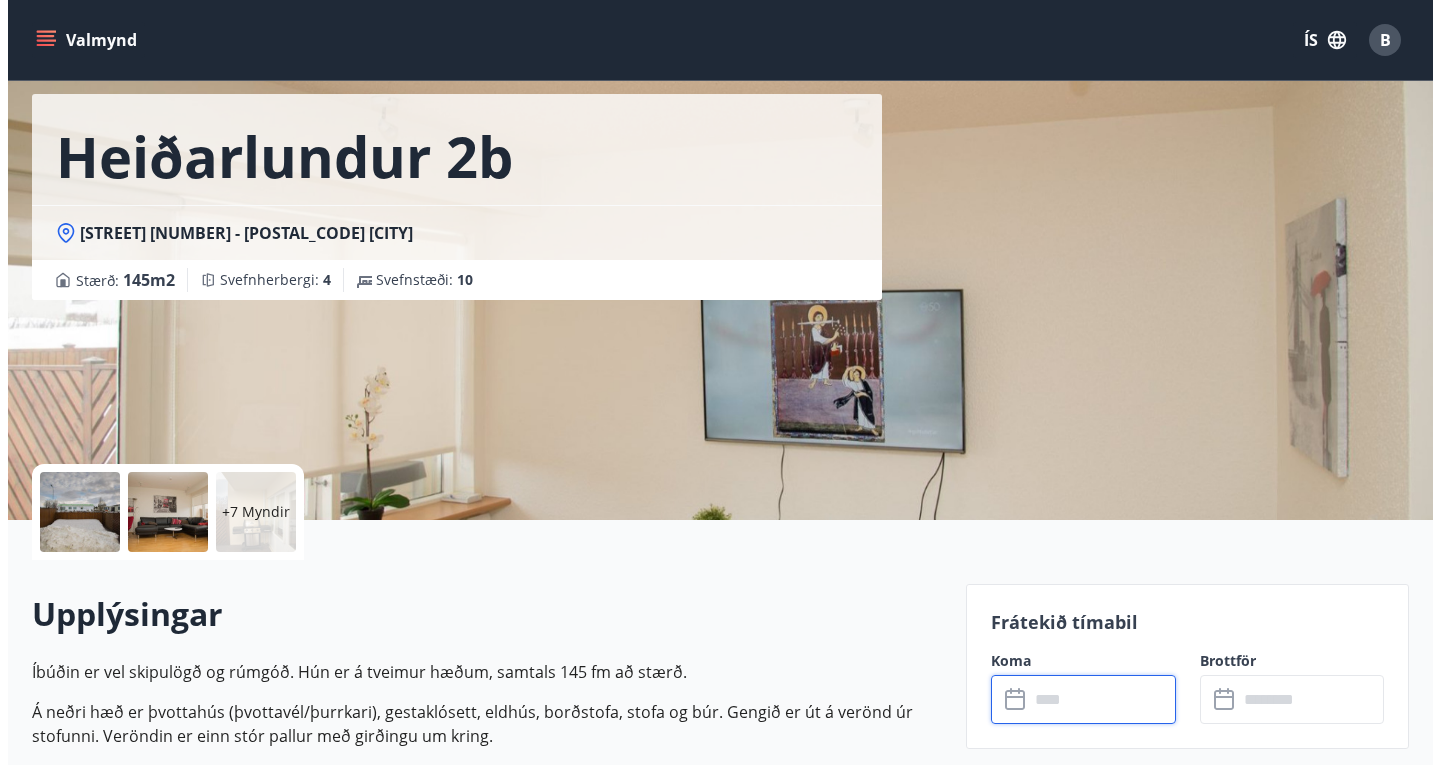 scroll, scrollTop: 0, scrollLeft: 0, axis: both 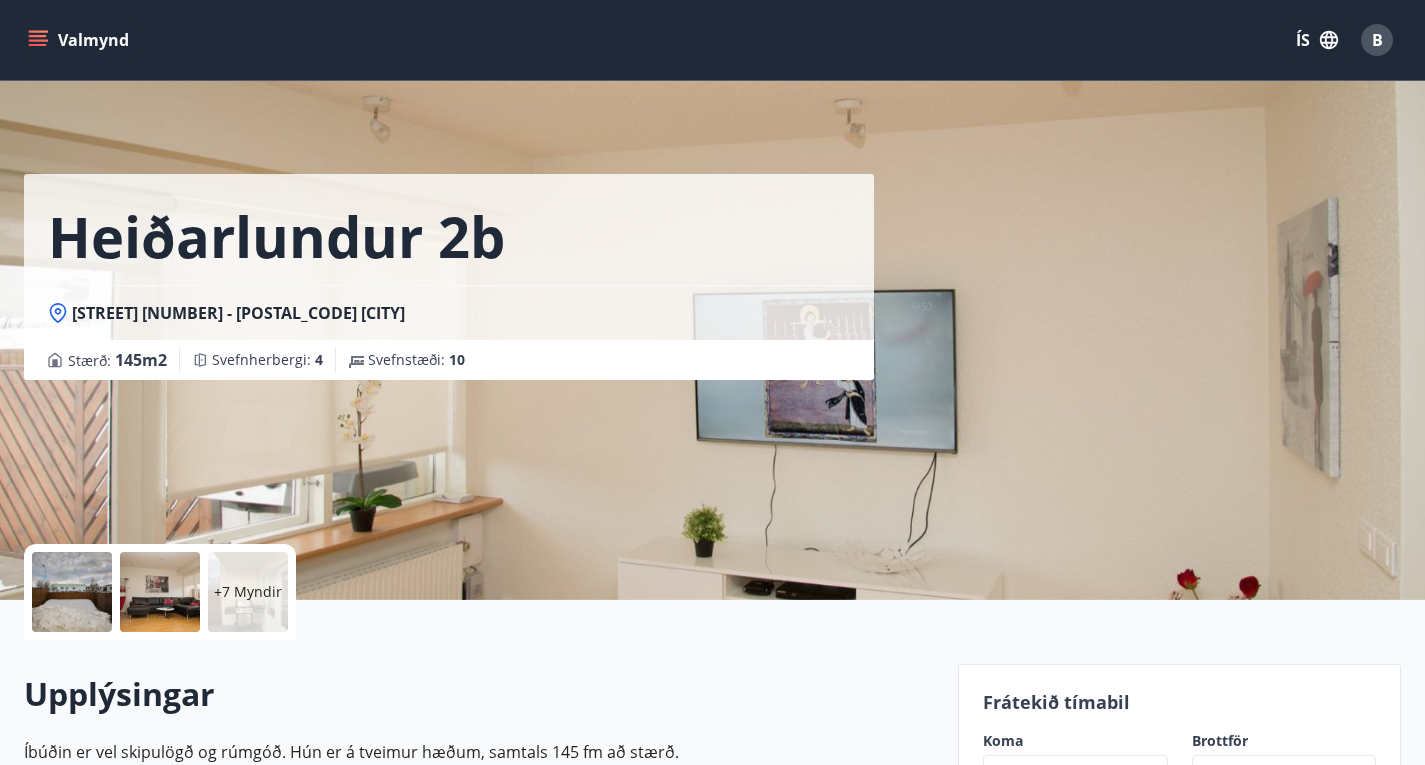 click on "+7 Myndir" at bounding box center [248, 592] 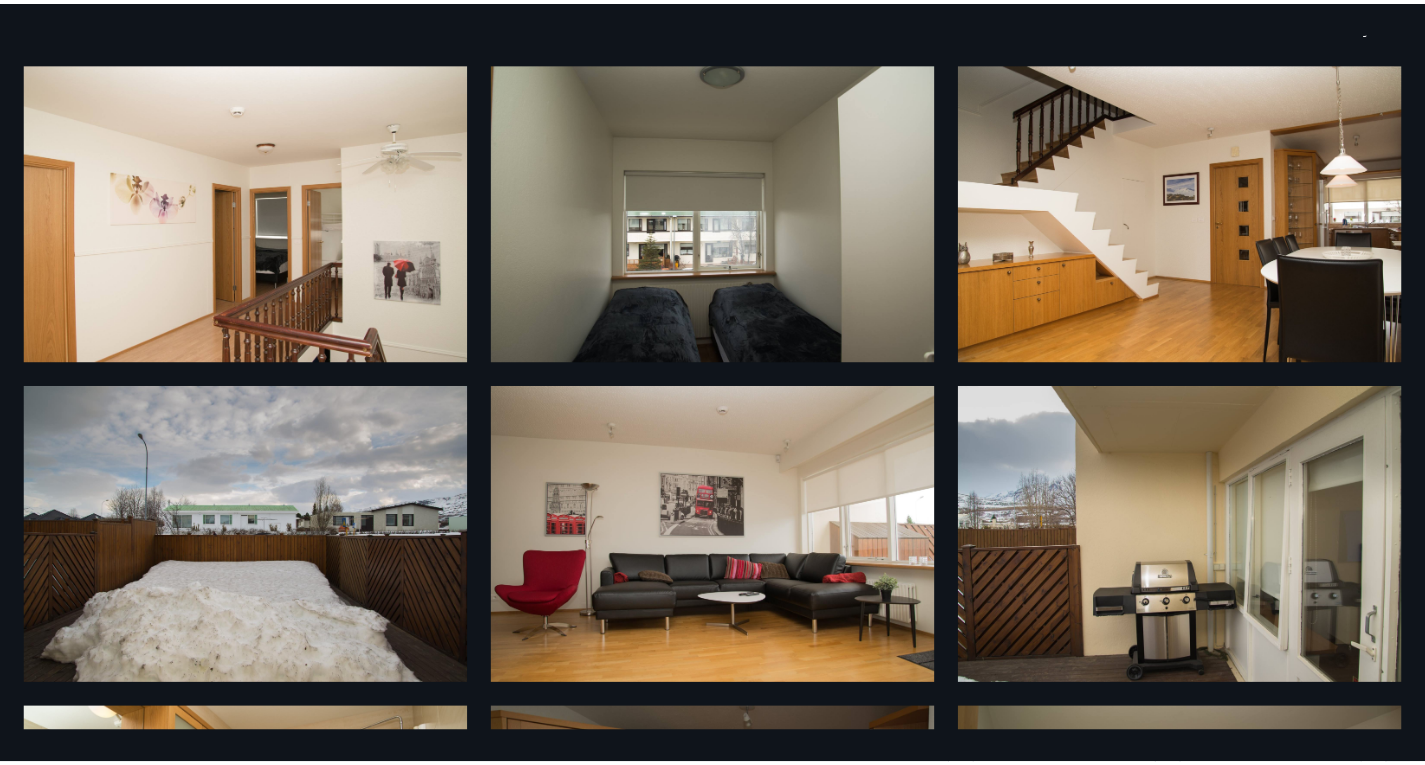 scroll, scrollTop: 0, scrollLeft: 0, axis: both 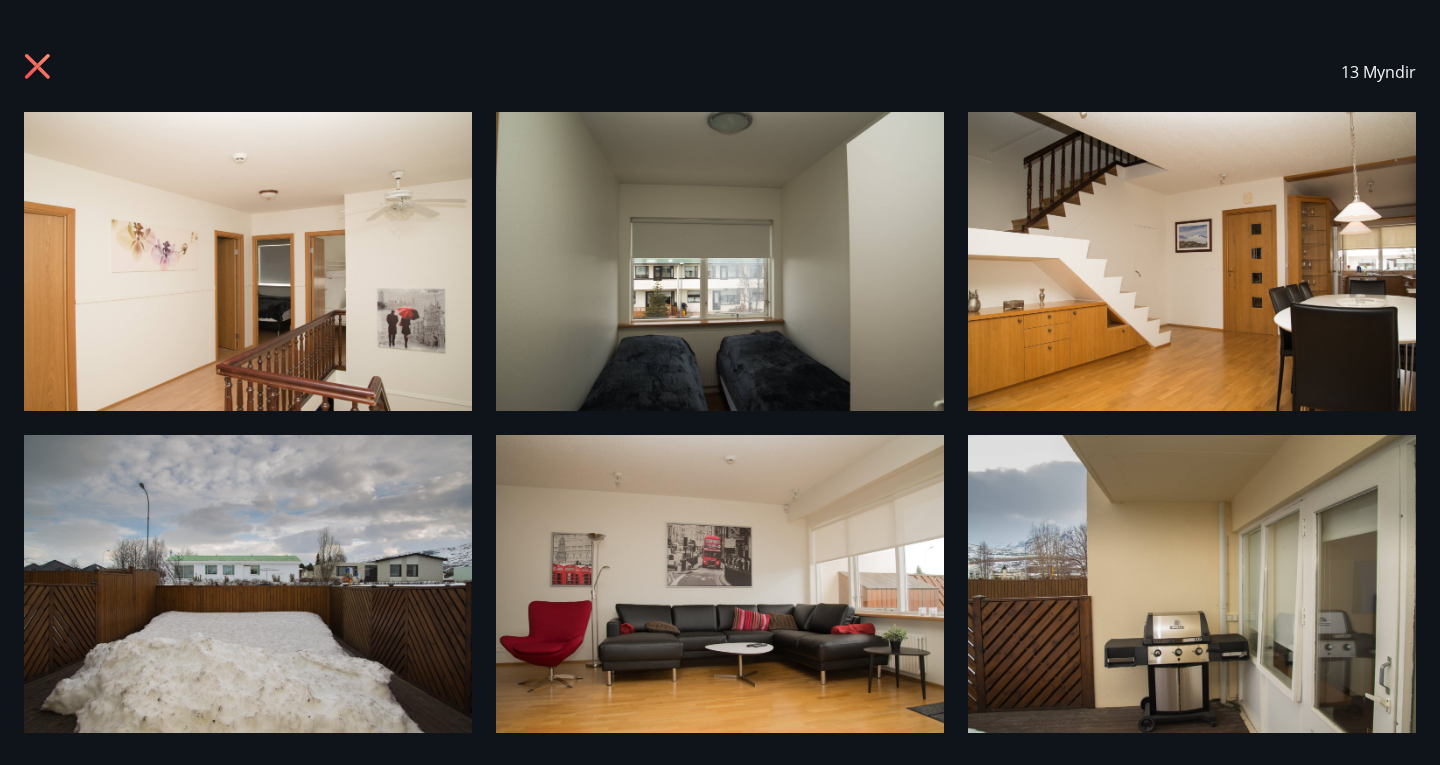 click 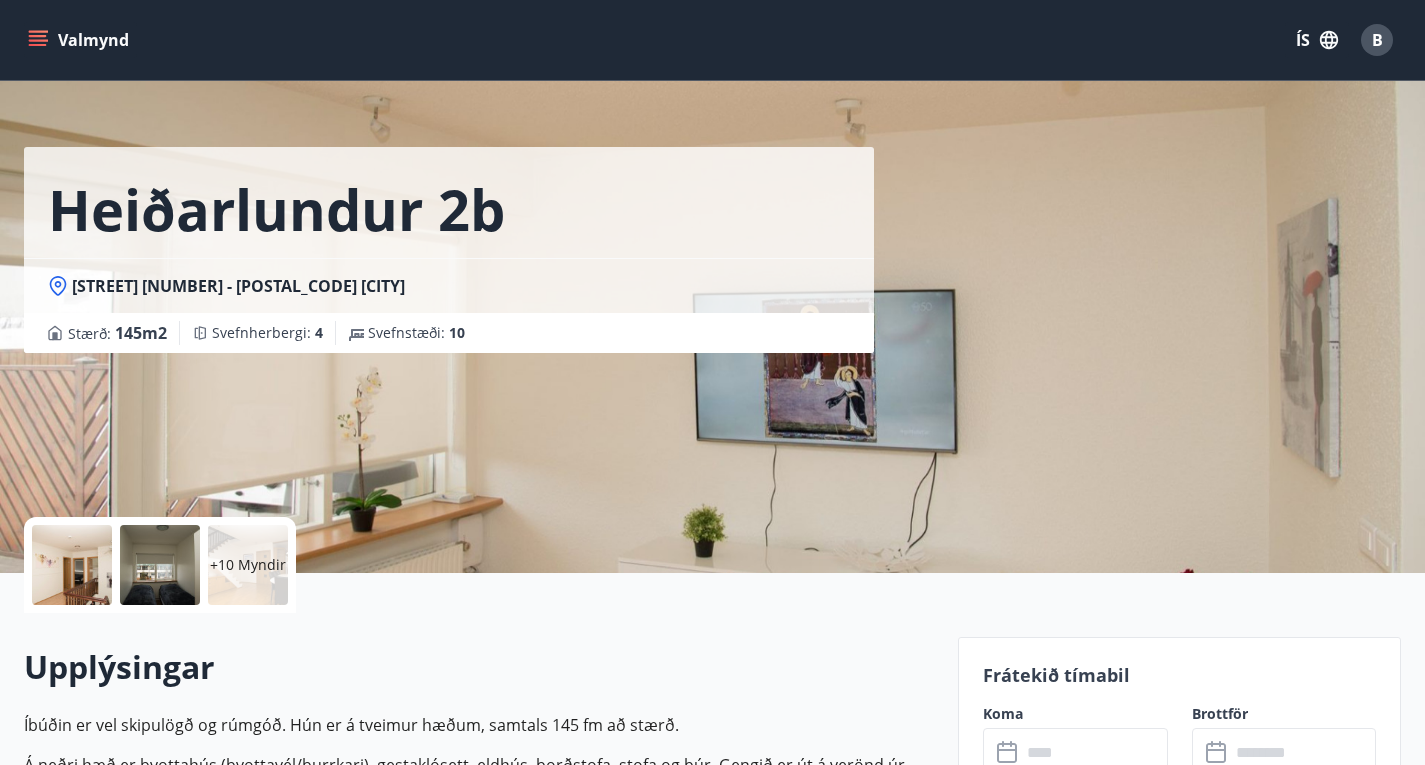 scroll, scrollTop: 0, scrollLeft: 0, axis: both 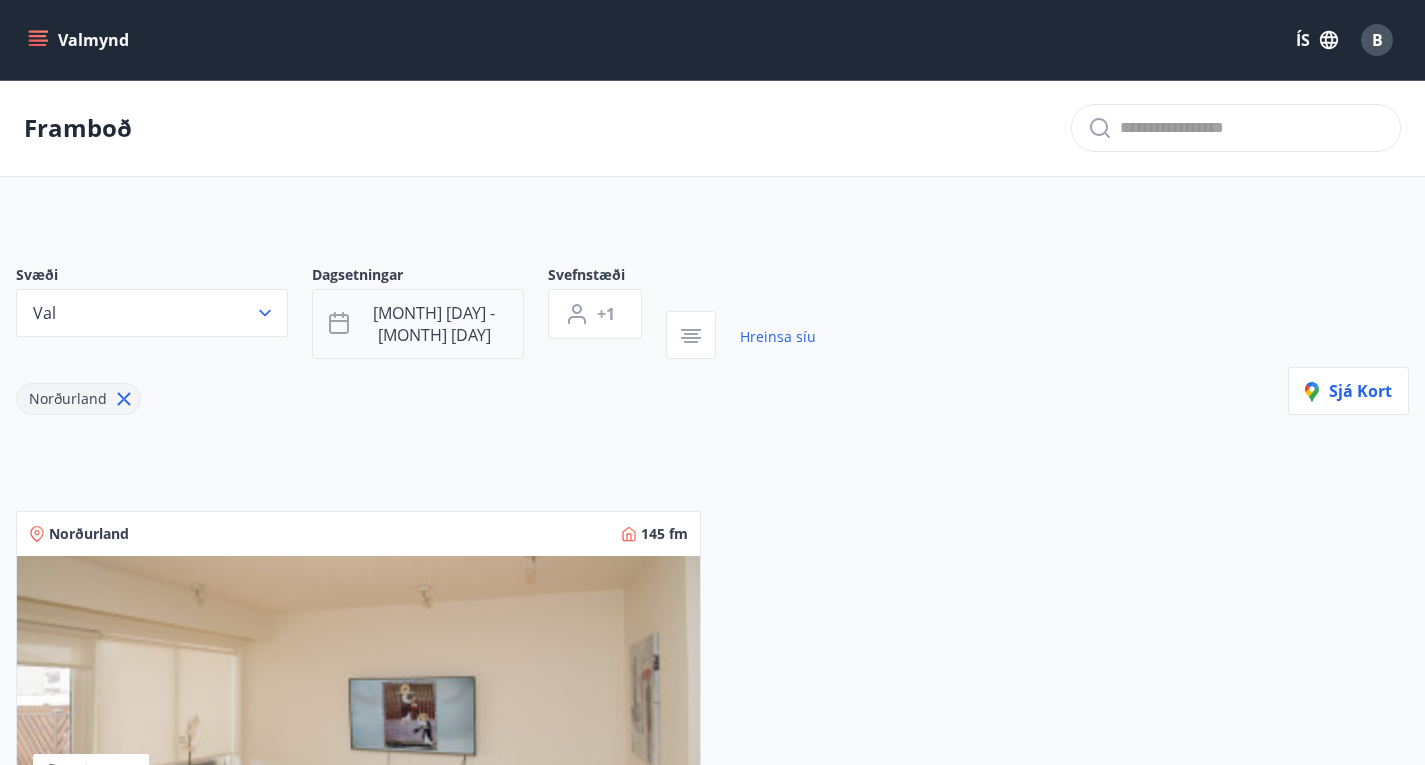 click on "[MONTH] [DAY] - [MONTH] [DAY]" at bounding box center (418, 324) 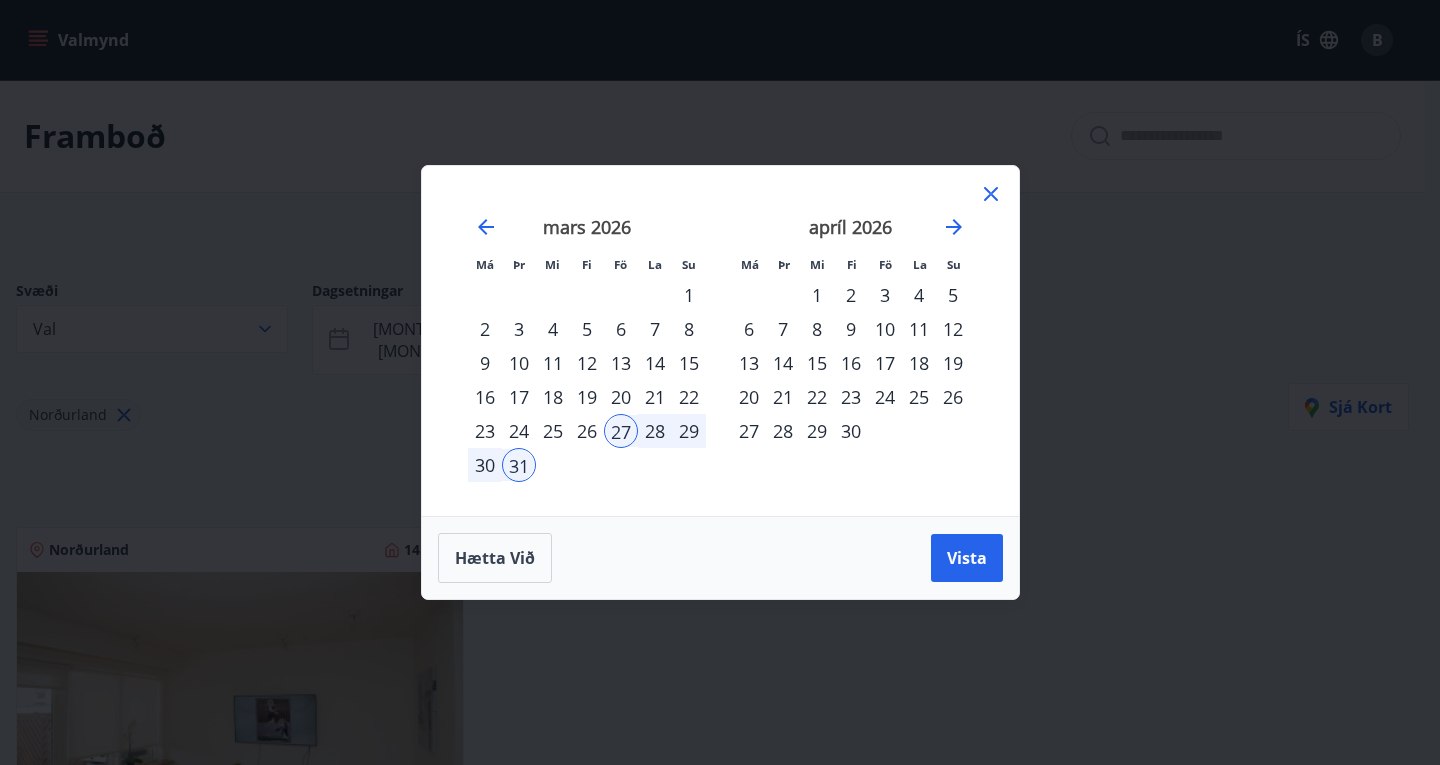 click on "2" at bounding box center (851, 295) 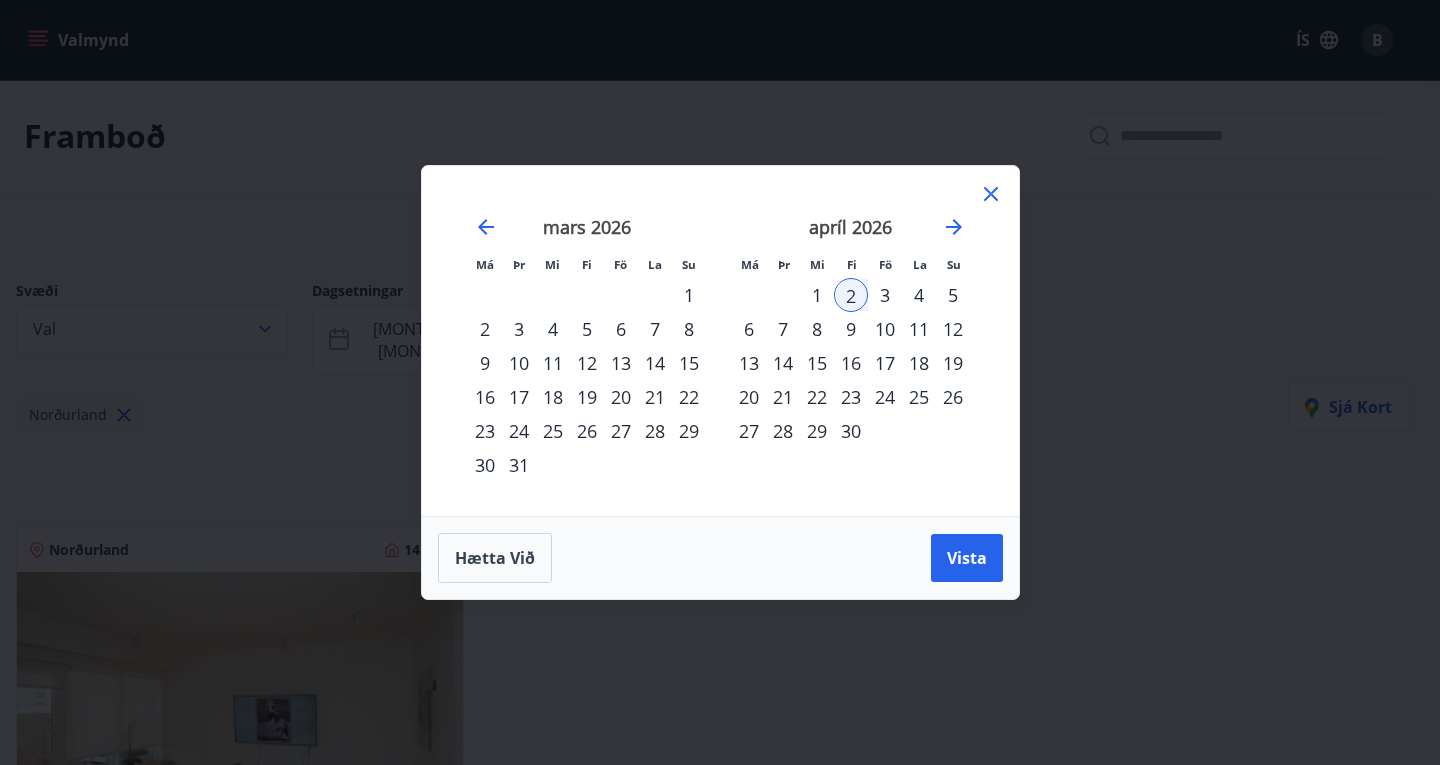 click on "3" at bounding box center [885, 295] 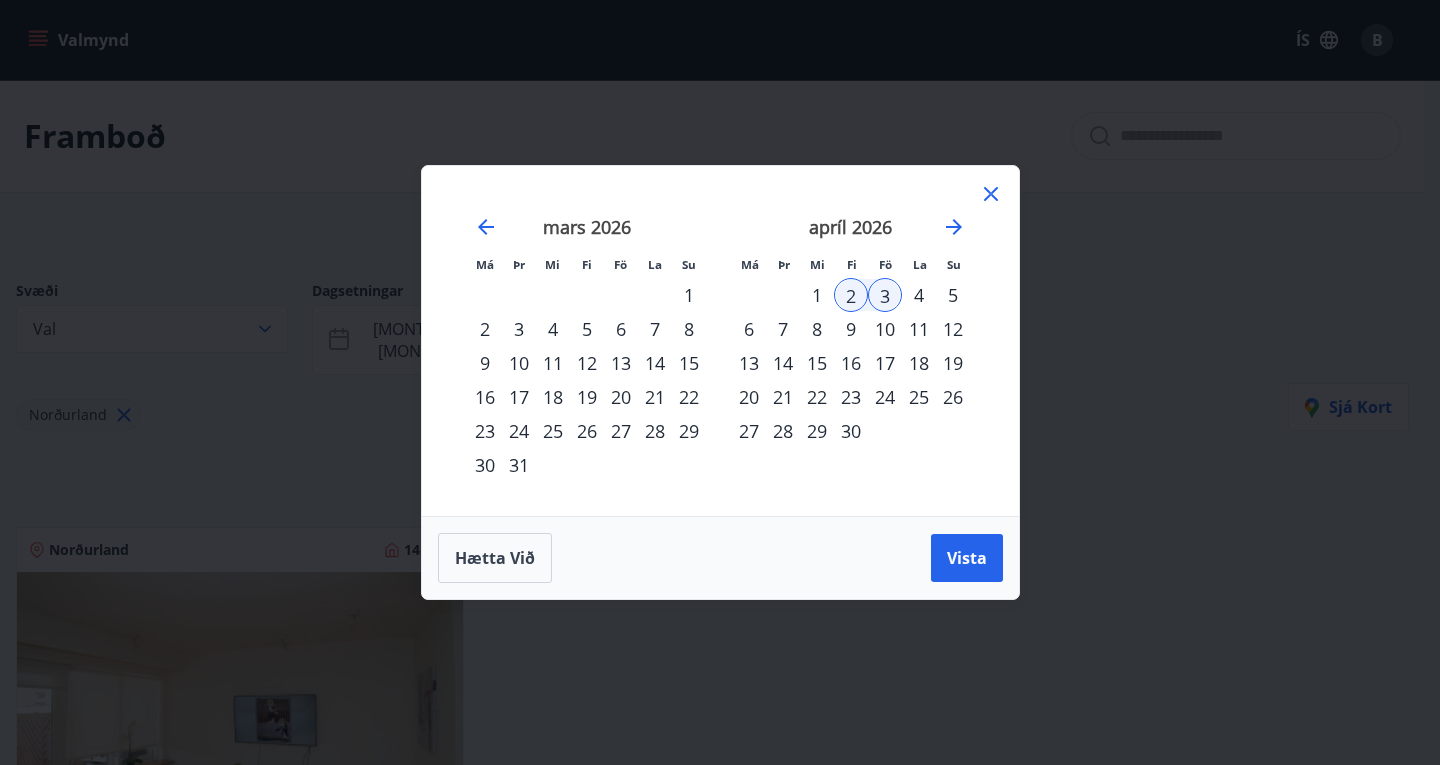 click on "3" at bounding box center [885, 295] 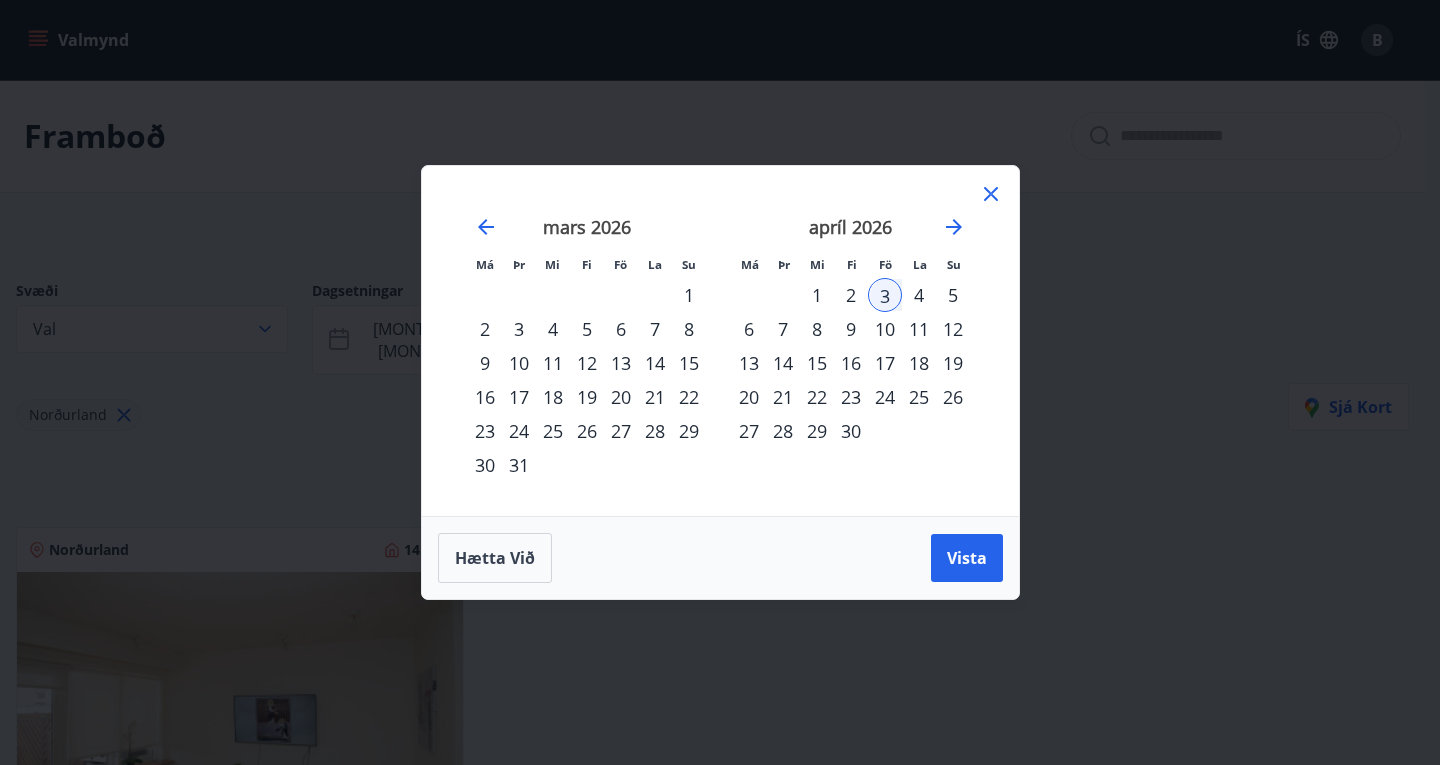 click 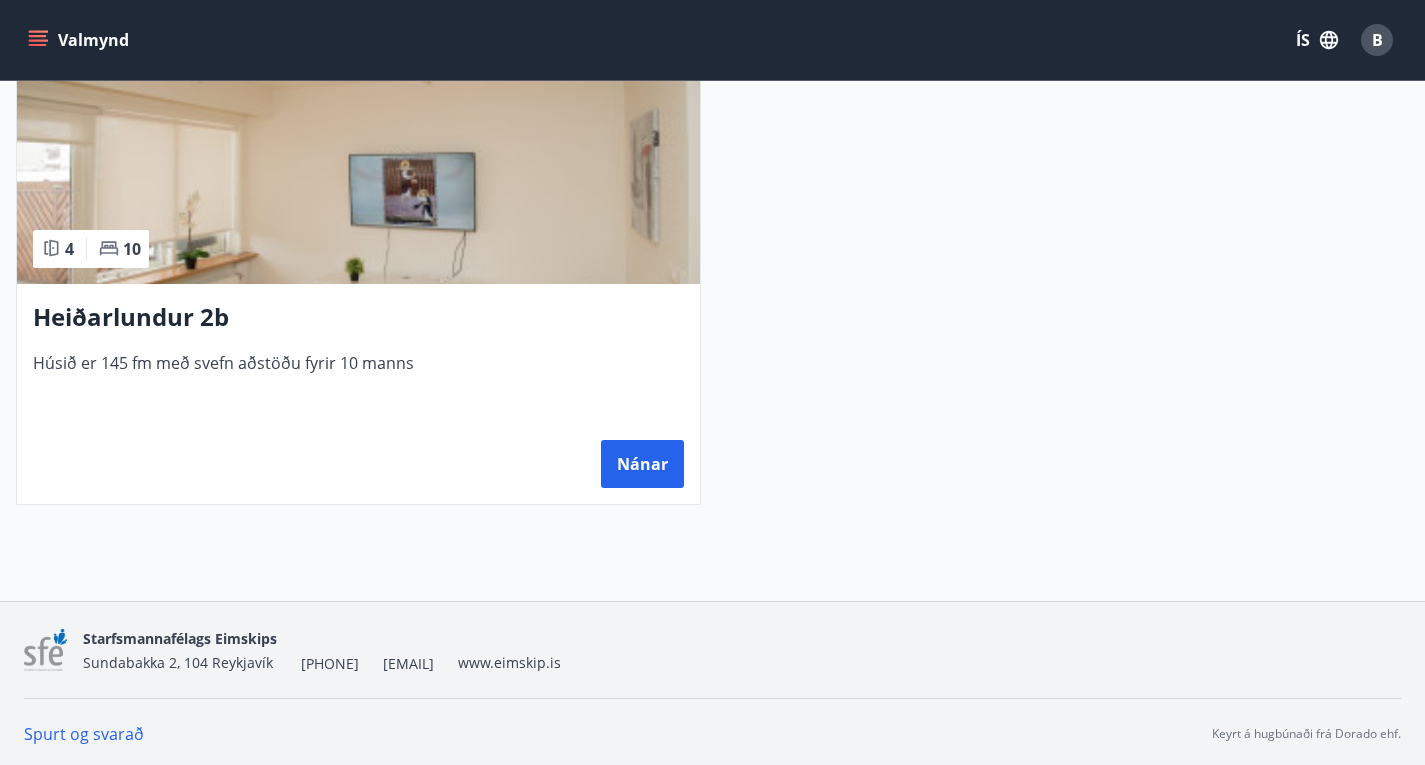 scroll, scrollTop: 0, scrollLeft: 0, axis: both 